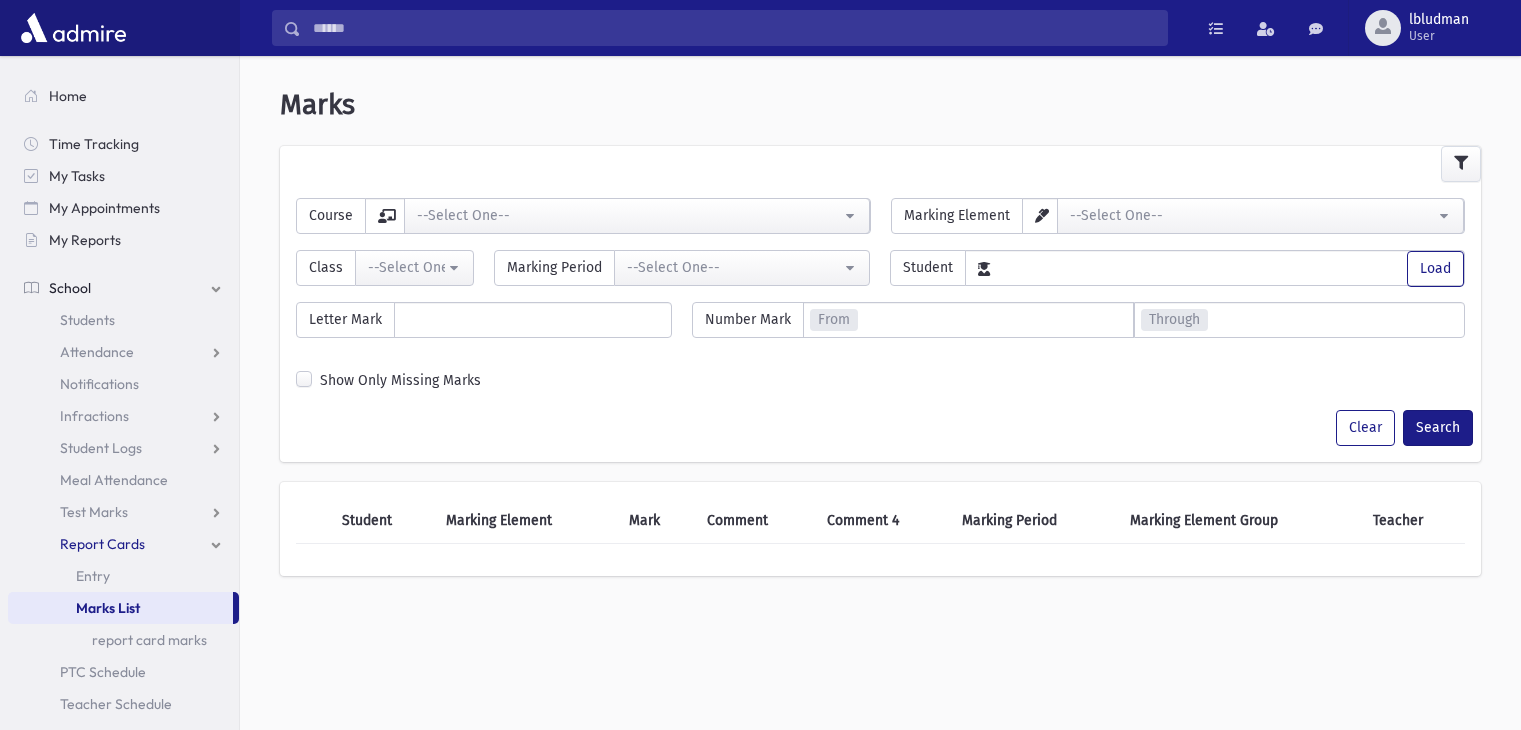 scroll, scrollTop: 0, scrollLeft: 0, axis: both 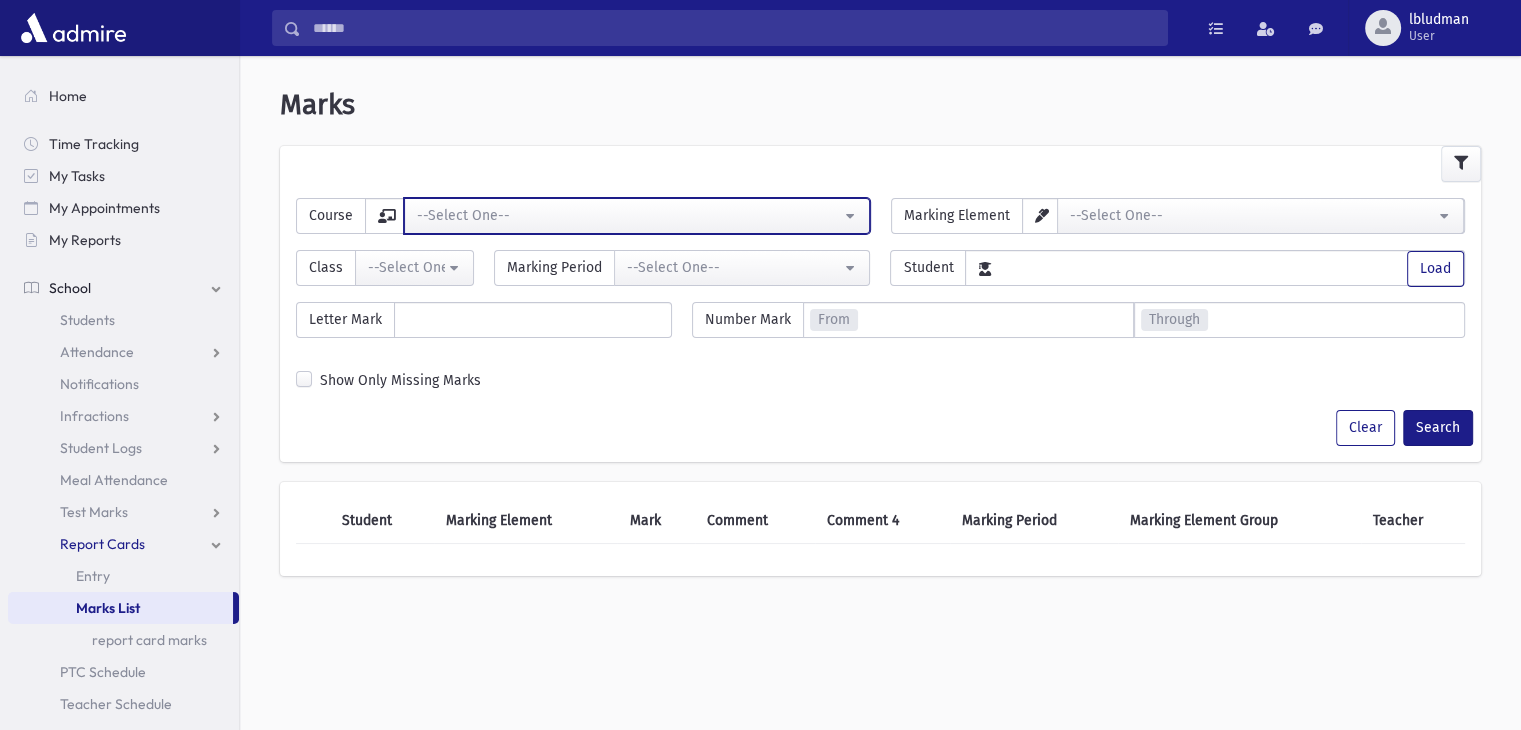 click on "--Select One--" at bounding box center [629, 215] 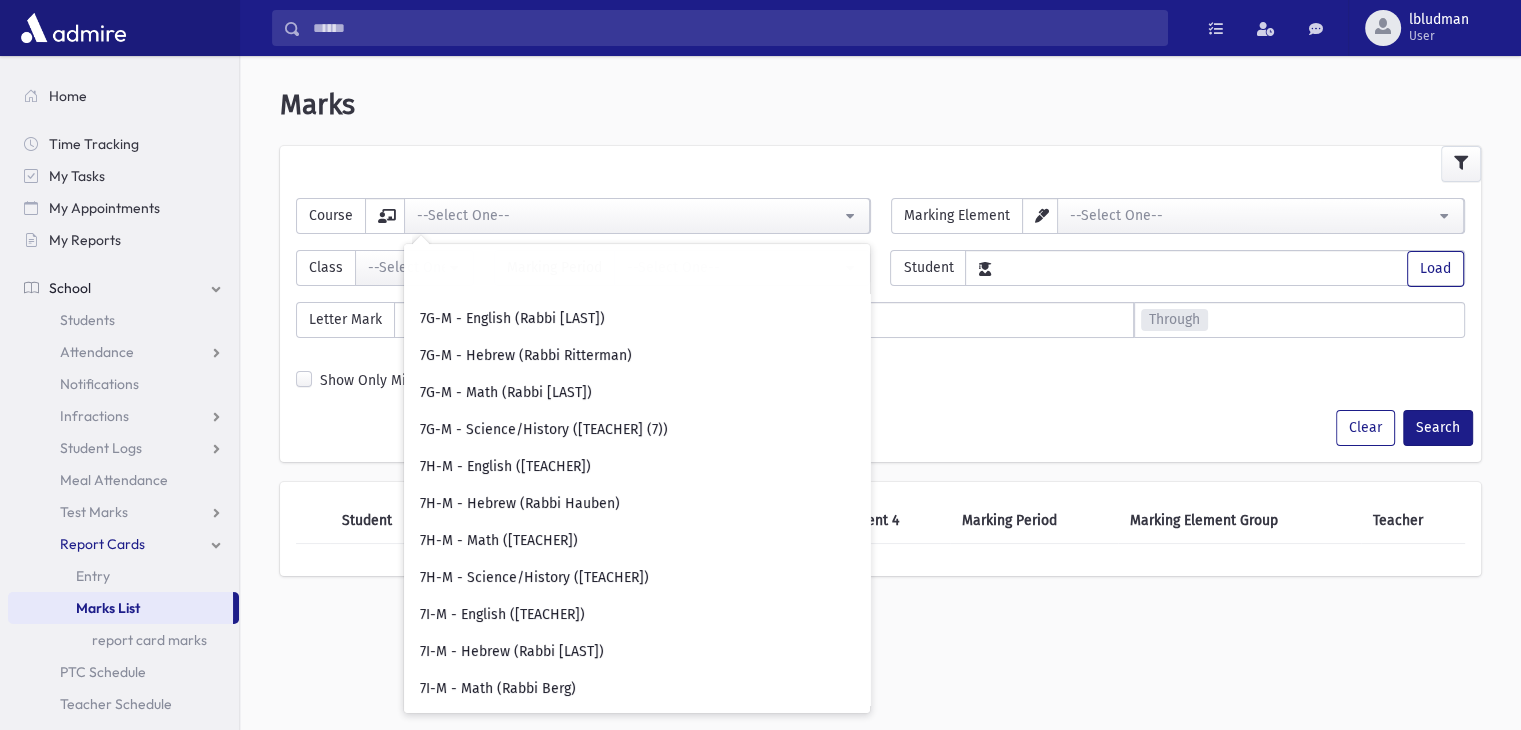scroll, scrollTop: 1007, scrollLeft: 0, axis: vertical 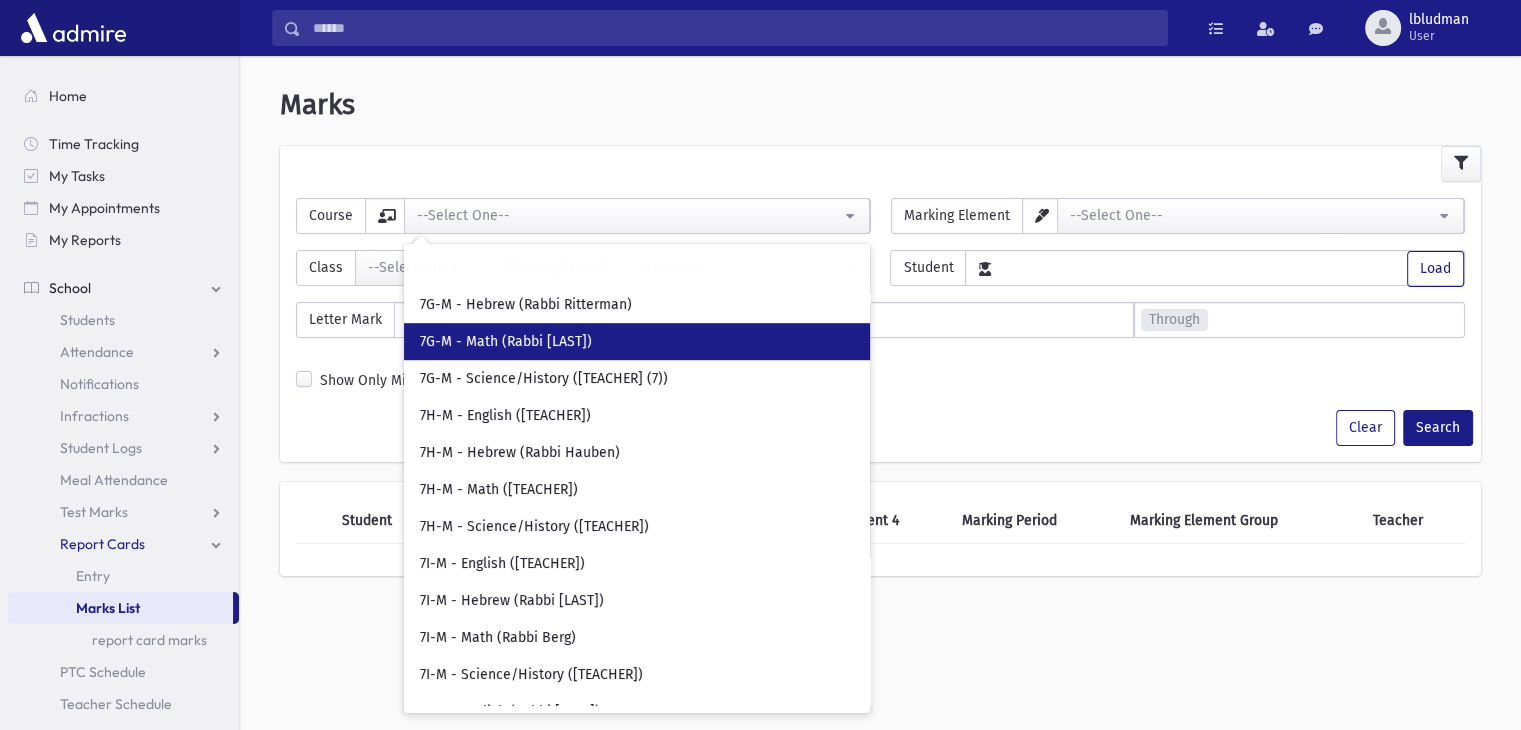 click on "7G-M - Math (Rabbi Kohn)" at bounding box center (506, 342) 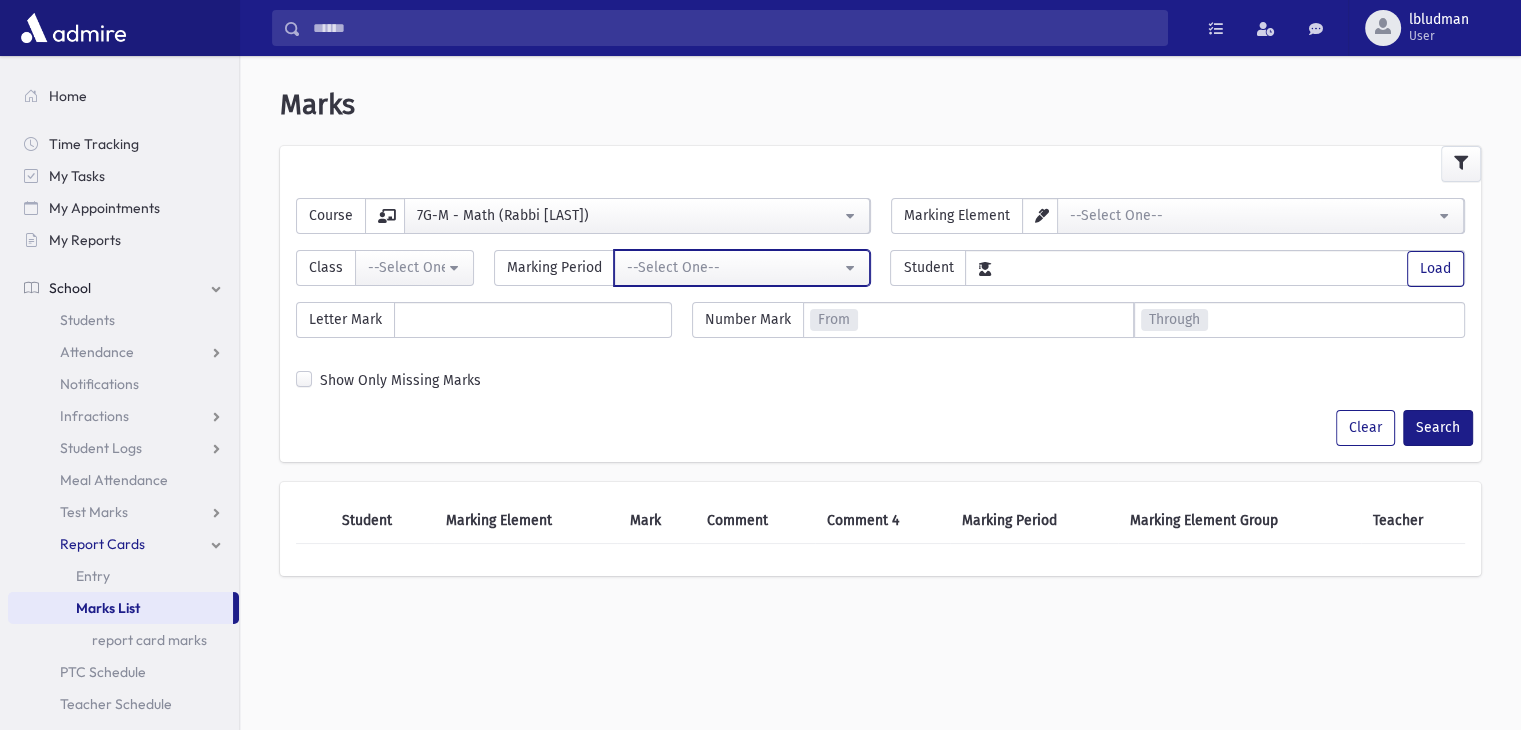 click on "--Select One--" at bounding box center (734, 267) 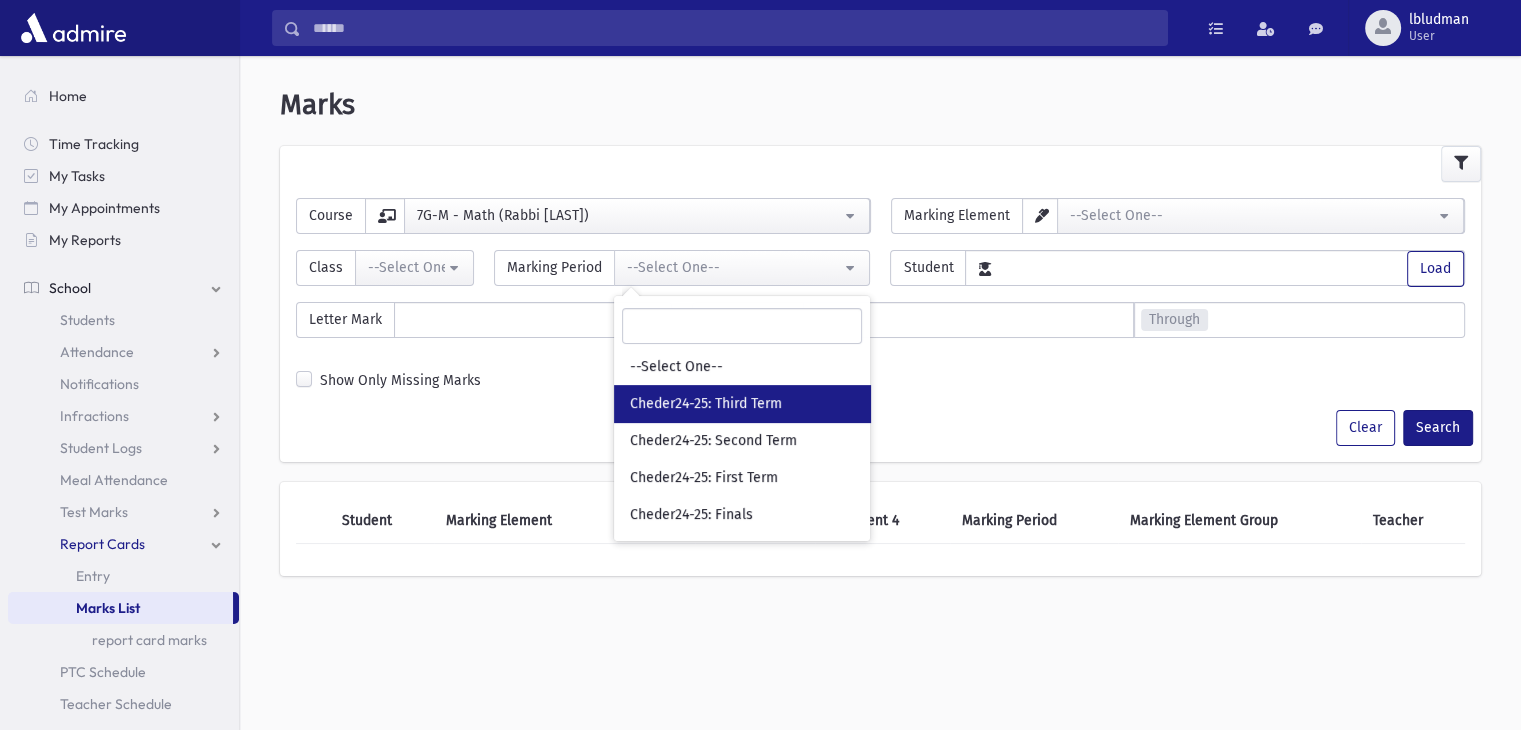 click on "Cheder24-25: Third Term" at bounding box center [706, 404] 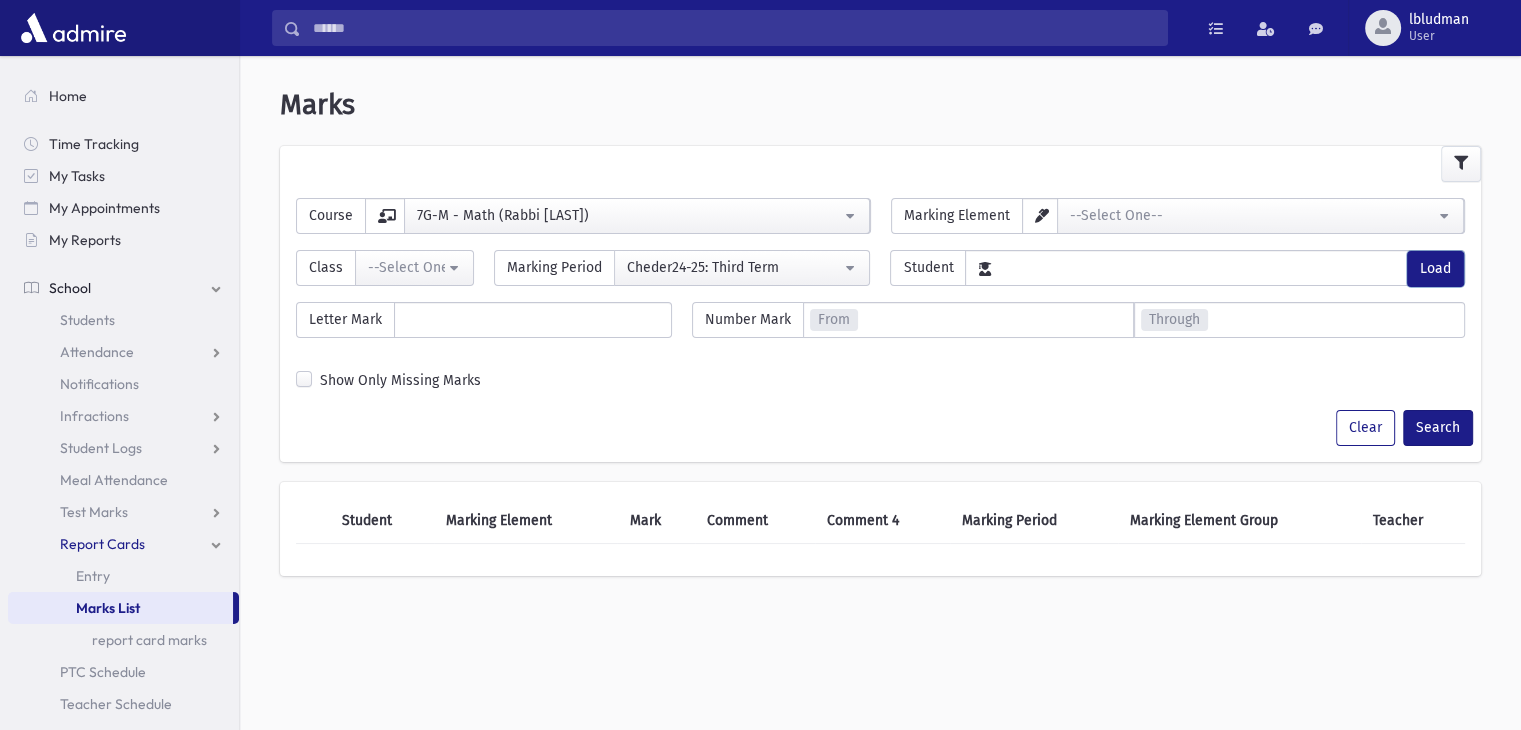 click on "Load" at bounding box center (1435, 269) 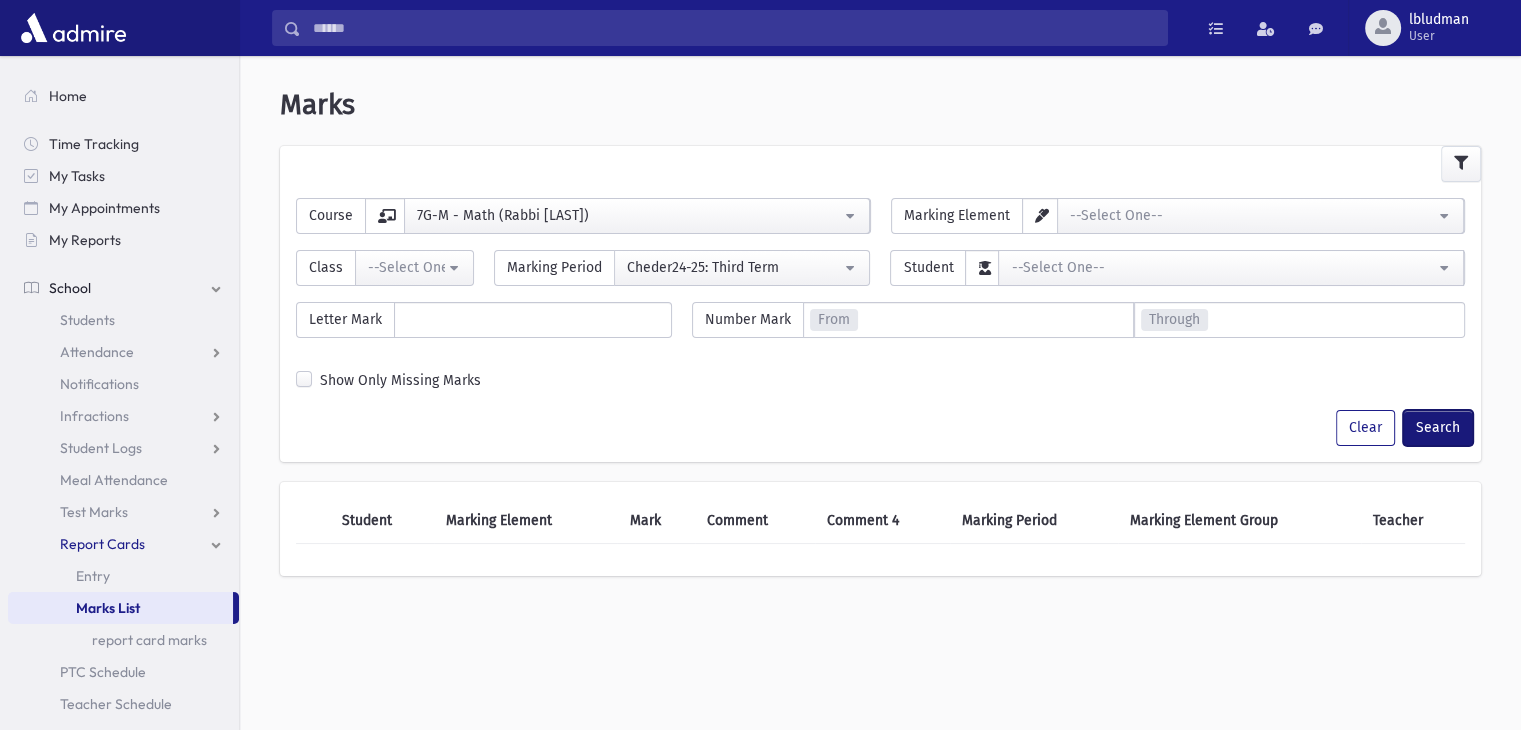 click on "Search" at bounding box center [1438, 428] 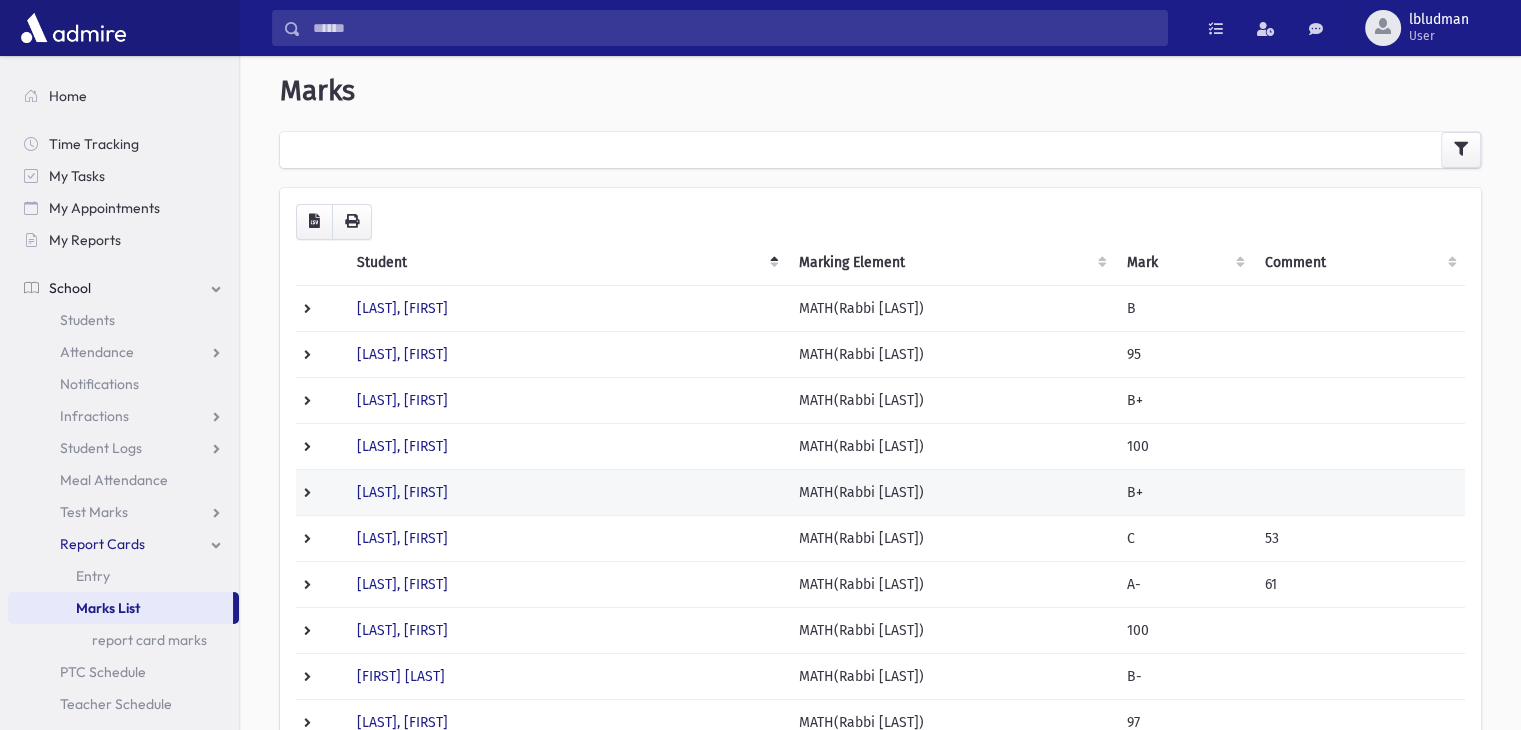 scroll, scrollTop: 0, scrollLeft: 0, axis: both 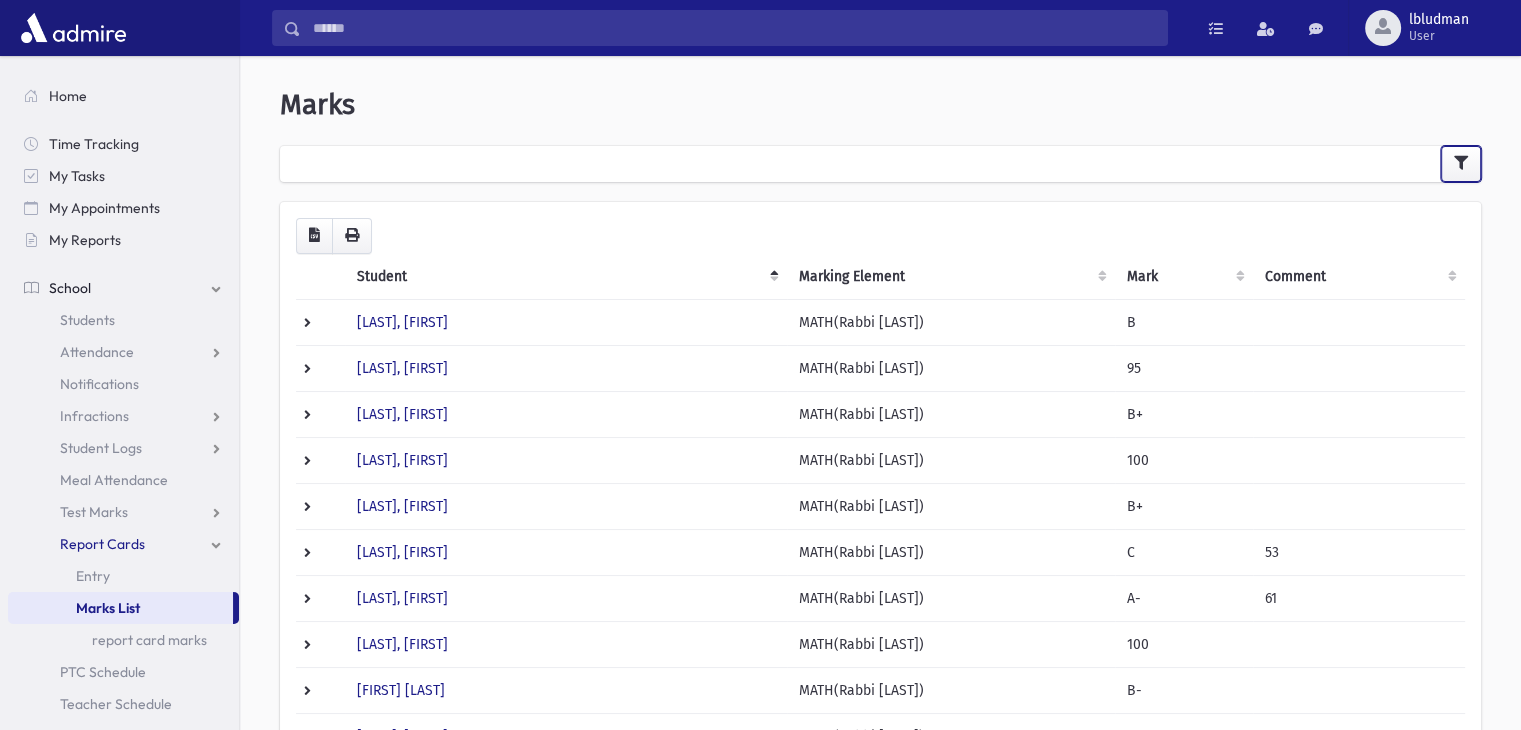 click at bounding box center [1461, 164] 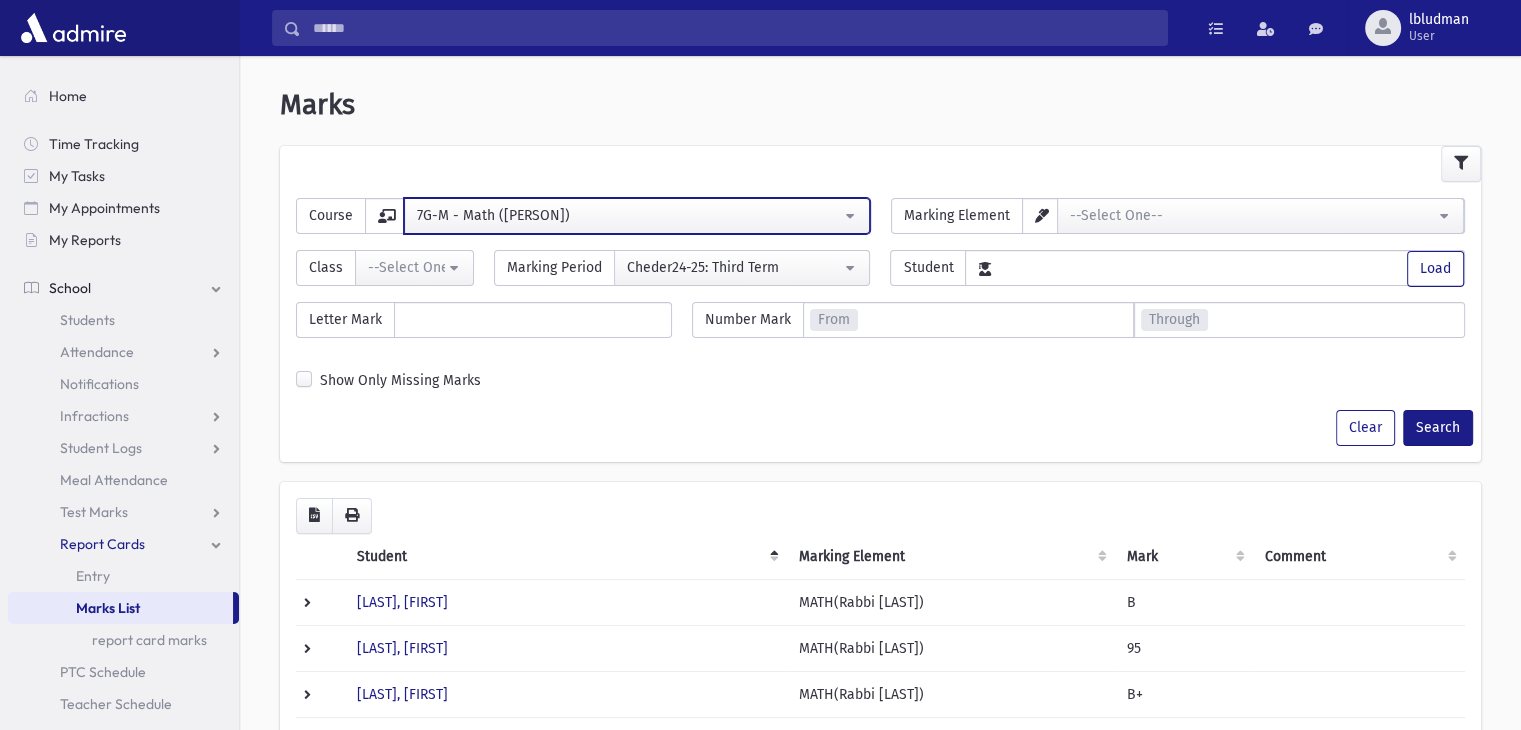 click on "7G-M - Math (Rabbi Kohn)" at bounding box center [637, 216] 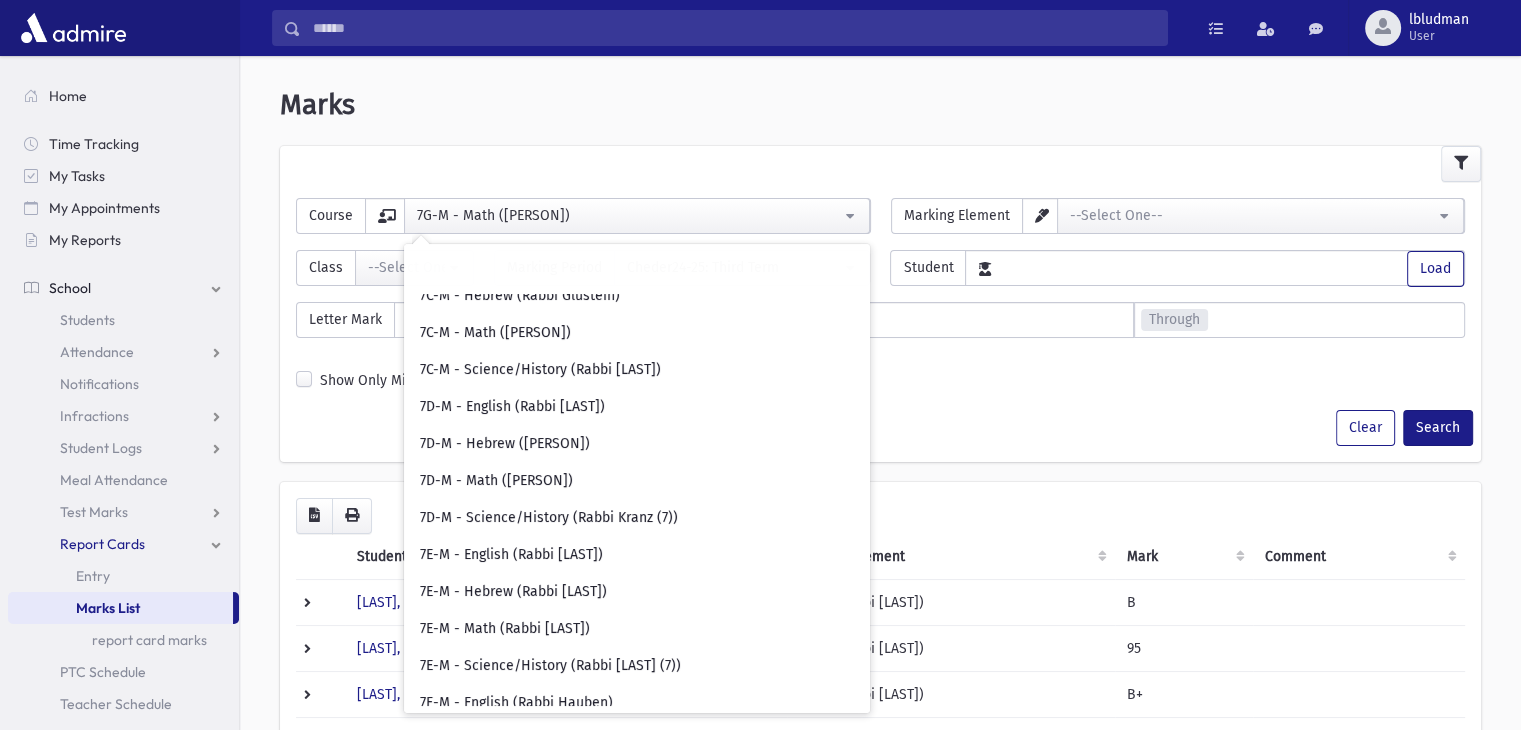 scroll, scrollTop: 438, scrollLeft: 0, axis: vertical 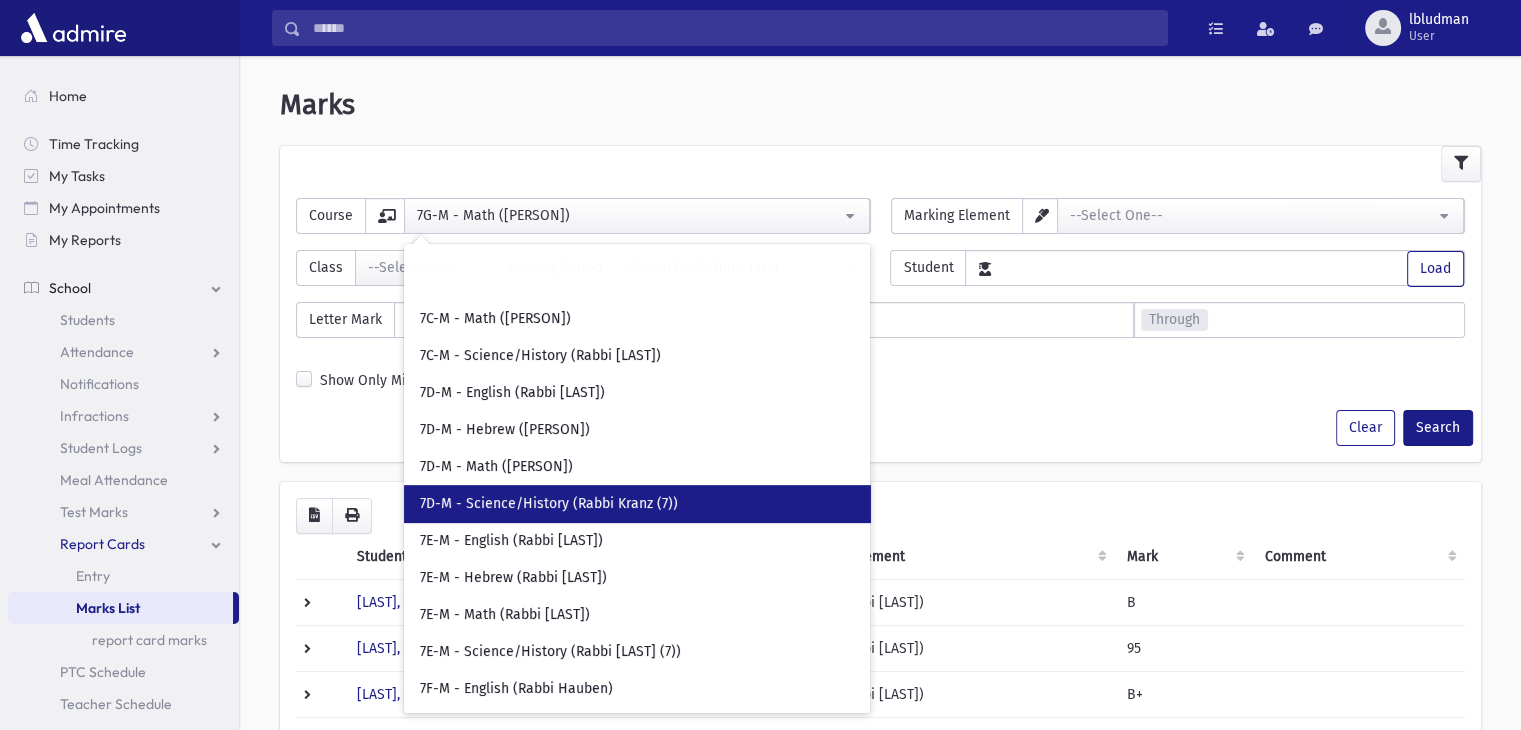 click on "7D-M - Science/History (Rabbi Kranz (7))" at bounding box center [549, 504] 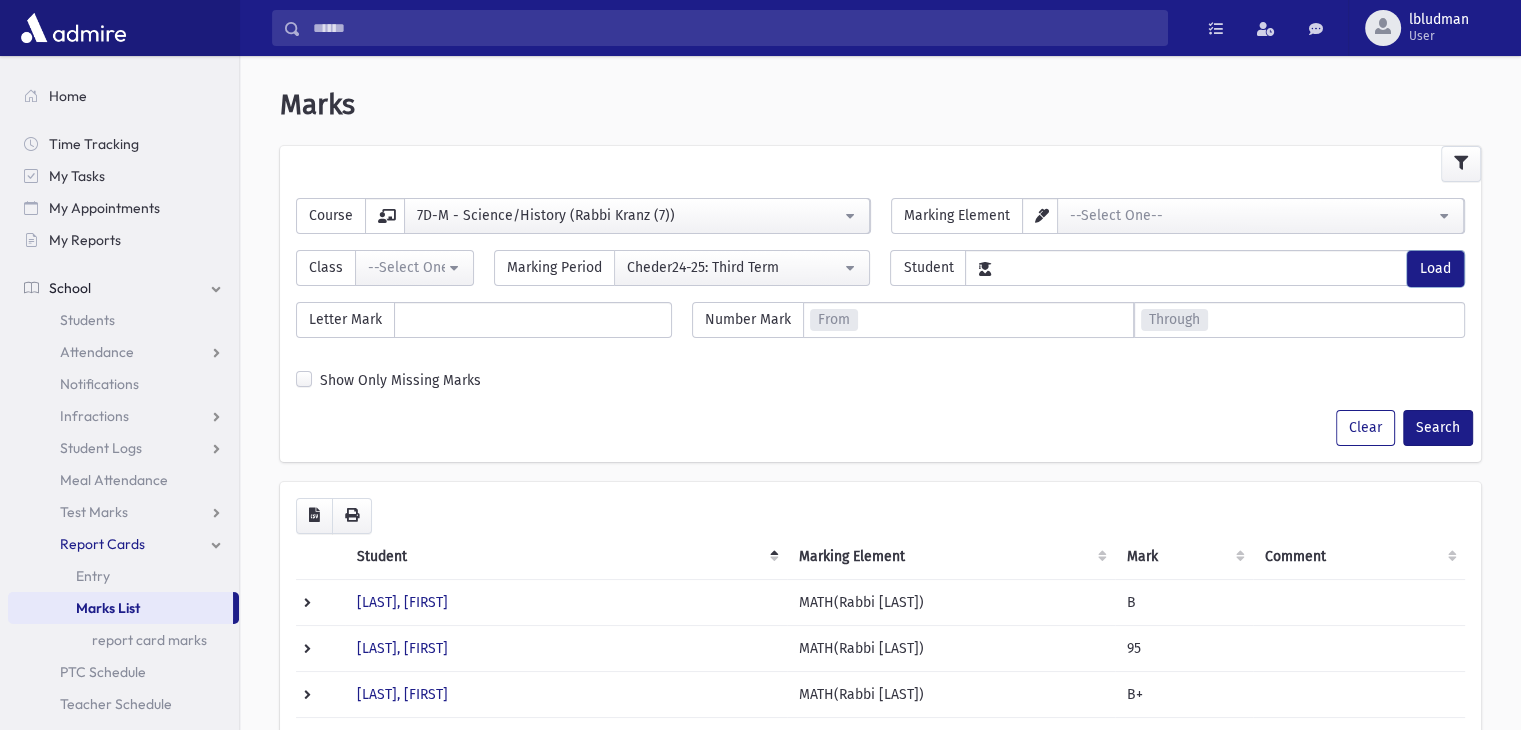 click on "Load" at bounding box center (1435, 269) 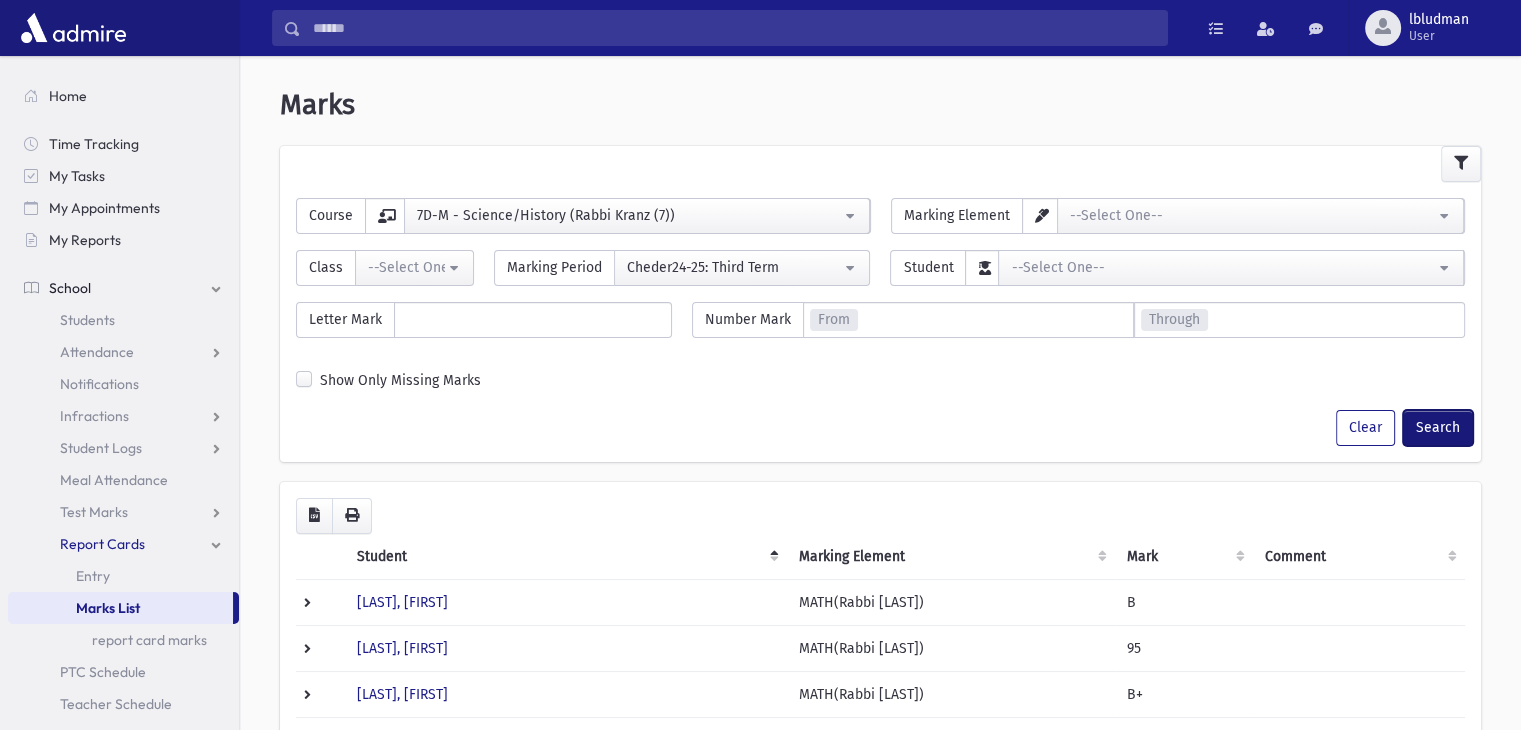 click on "Search" at bounding box center [1438, 428] 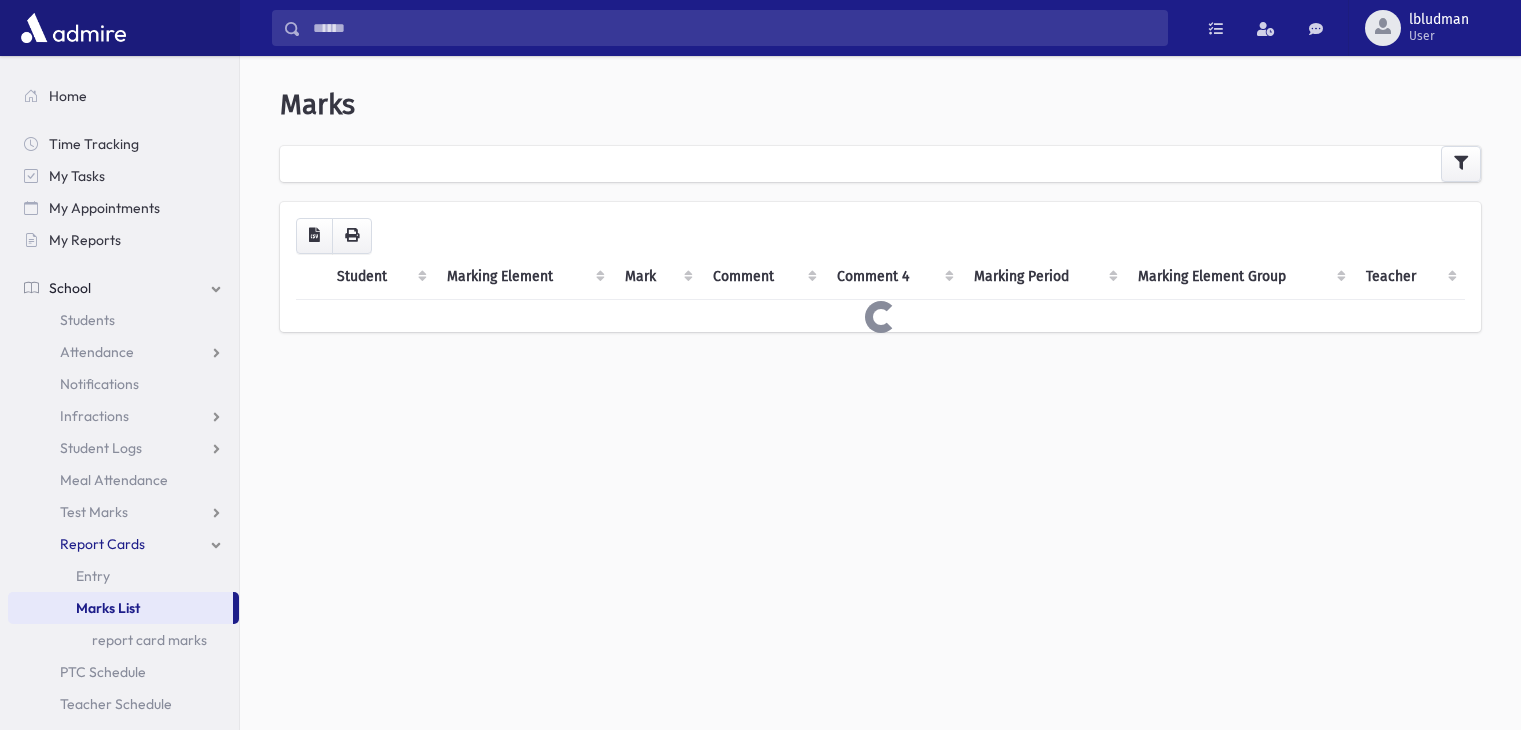 scroll, scrollTop: 0, scrollLeft: 0, axis: both 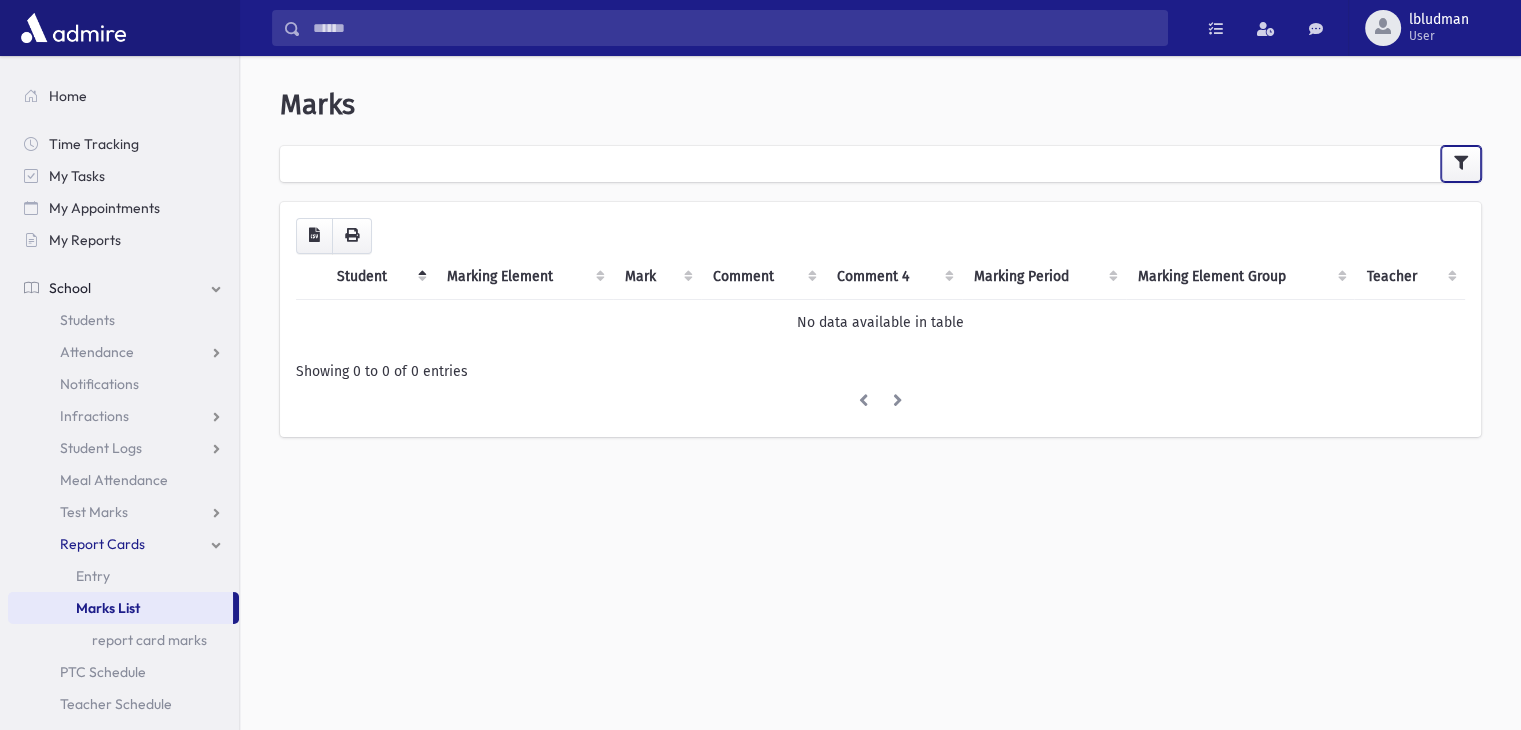 click at bounding box center [1461, 163] 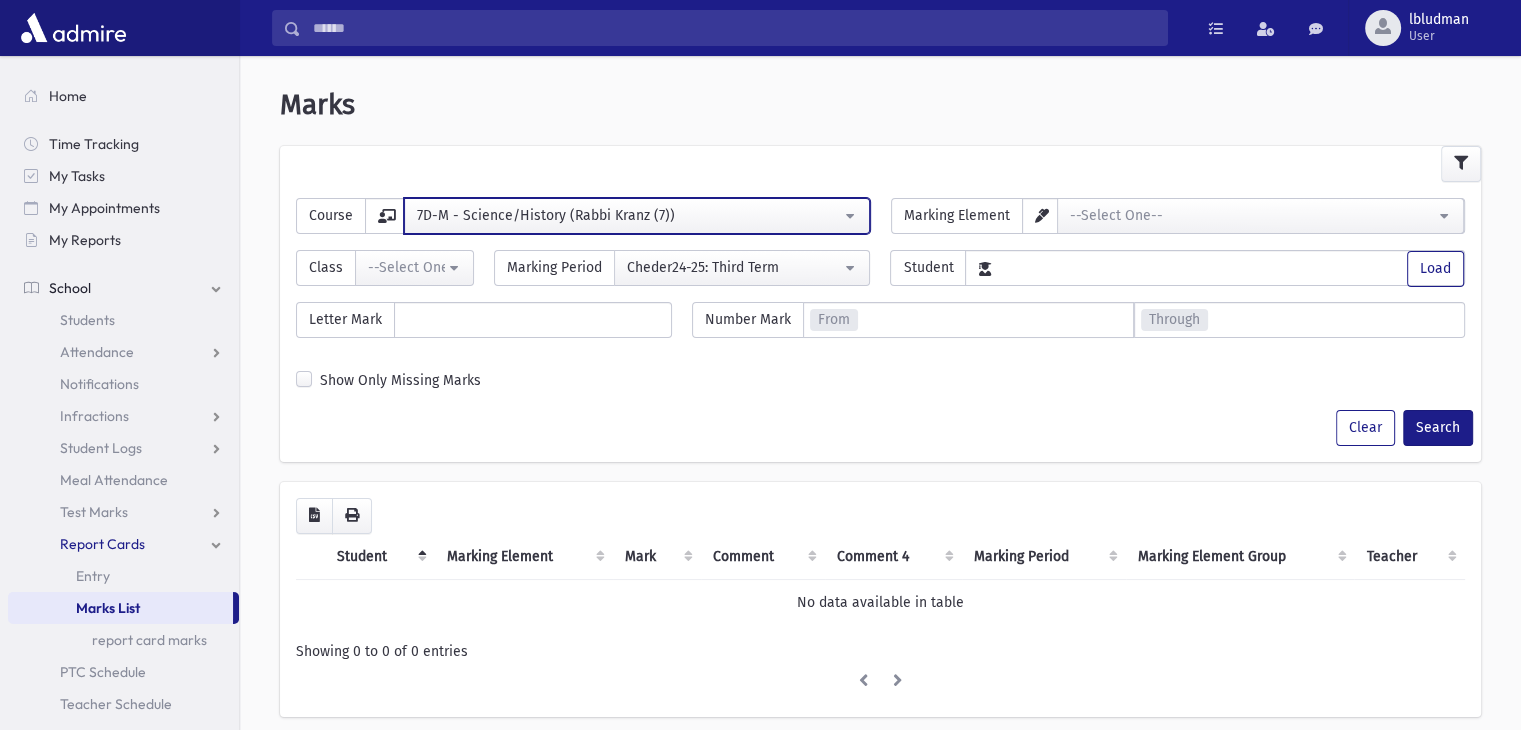 click on "7D-M - Science/History (Rabbi Kranz (7))" at bounding box center (629, 215) 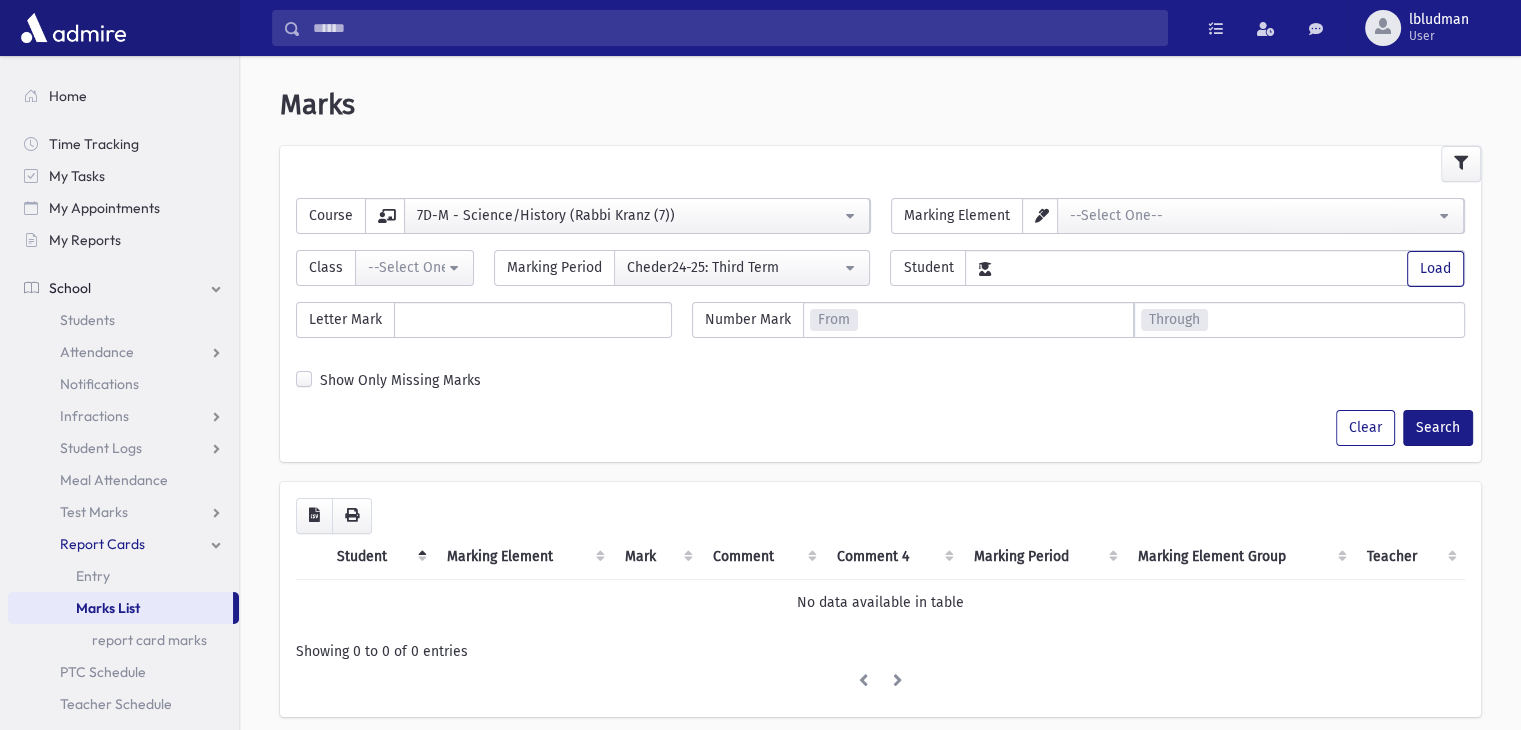 scroll, scrollTop: 442, scrollLeft: 0, axis: vertical 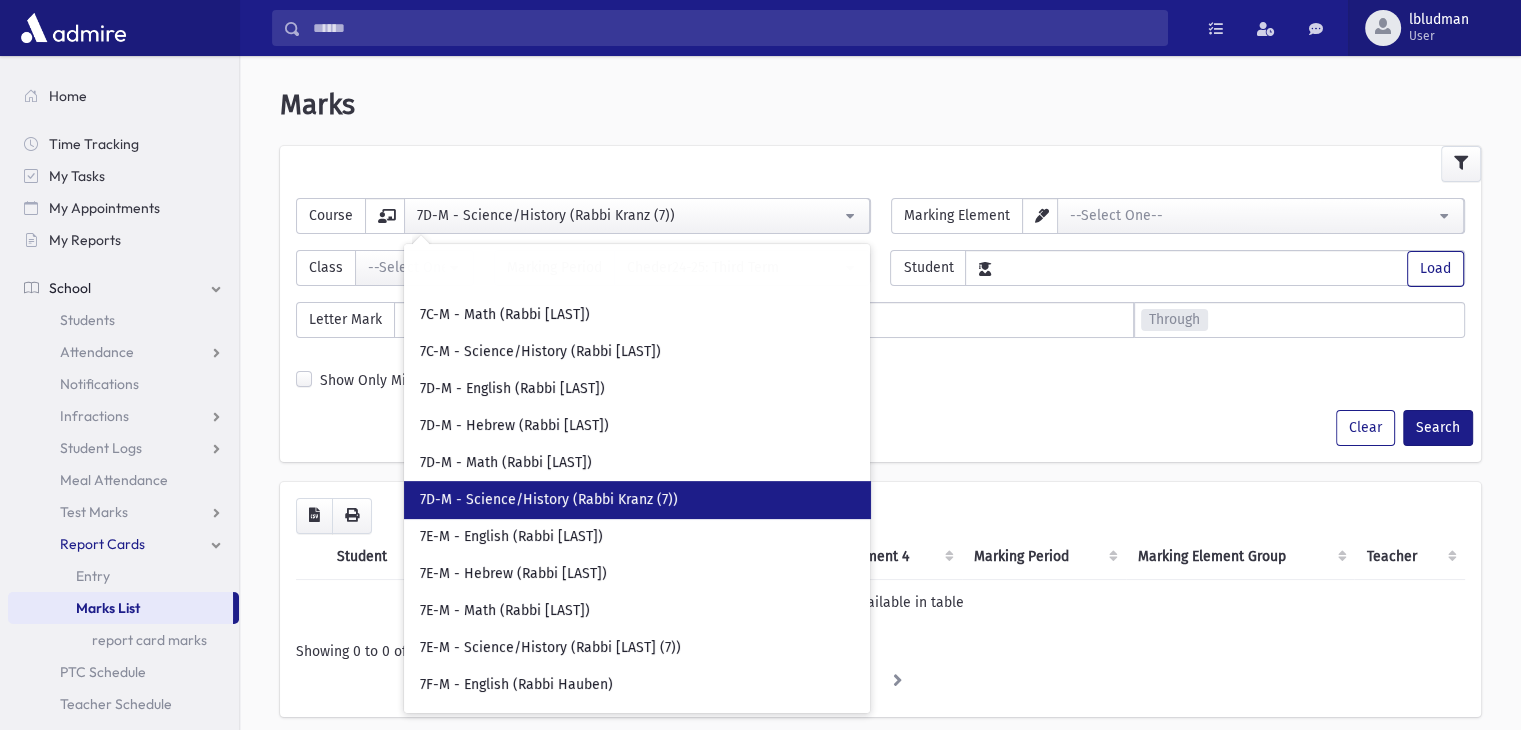 click on "lbludman" at bounding box center (1439, 20) 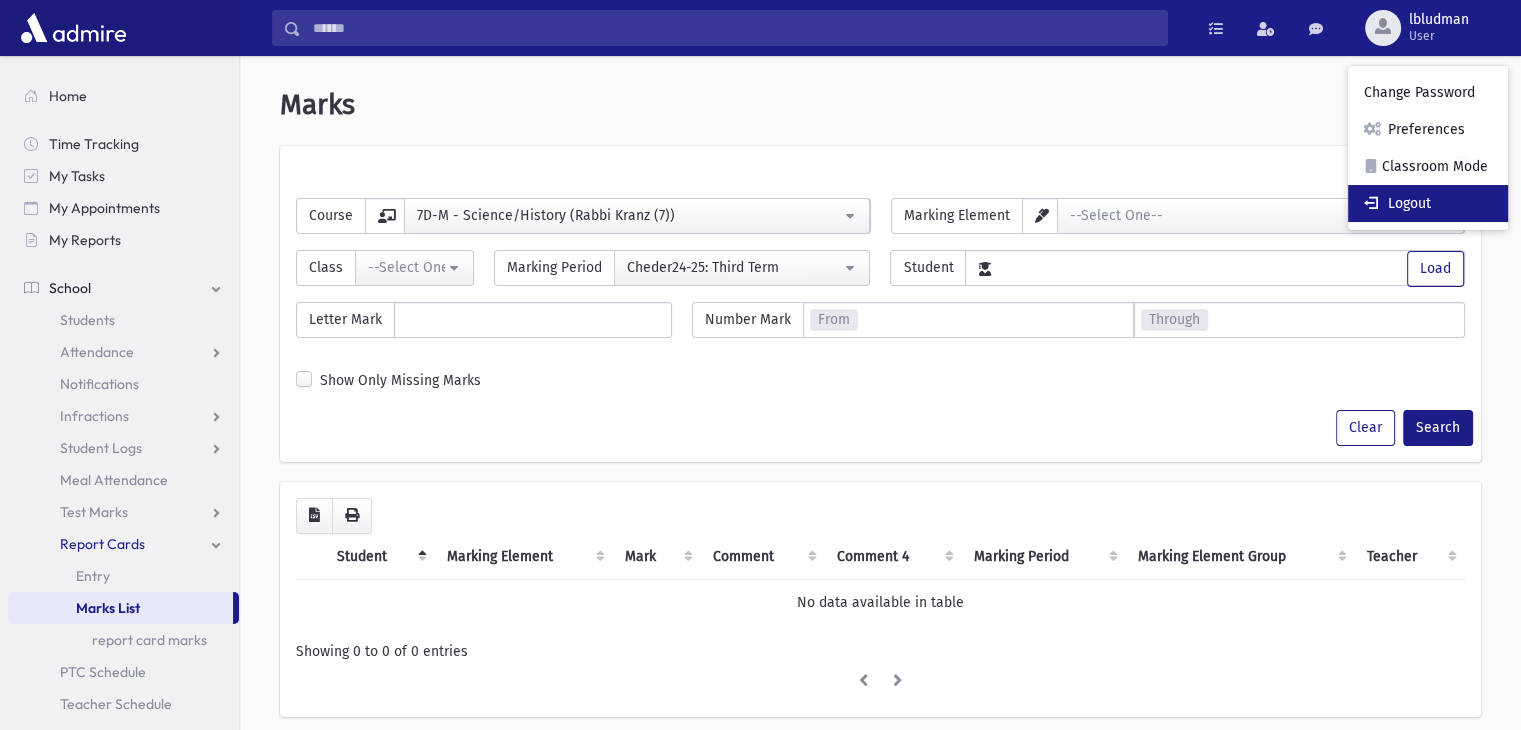 click on "Logout" at bounding box center (1428, 203) 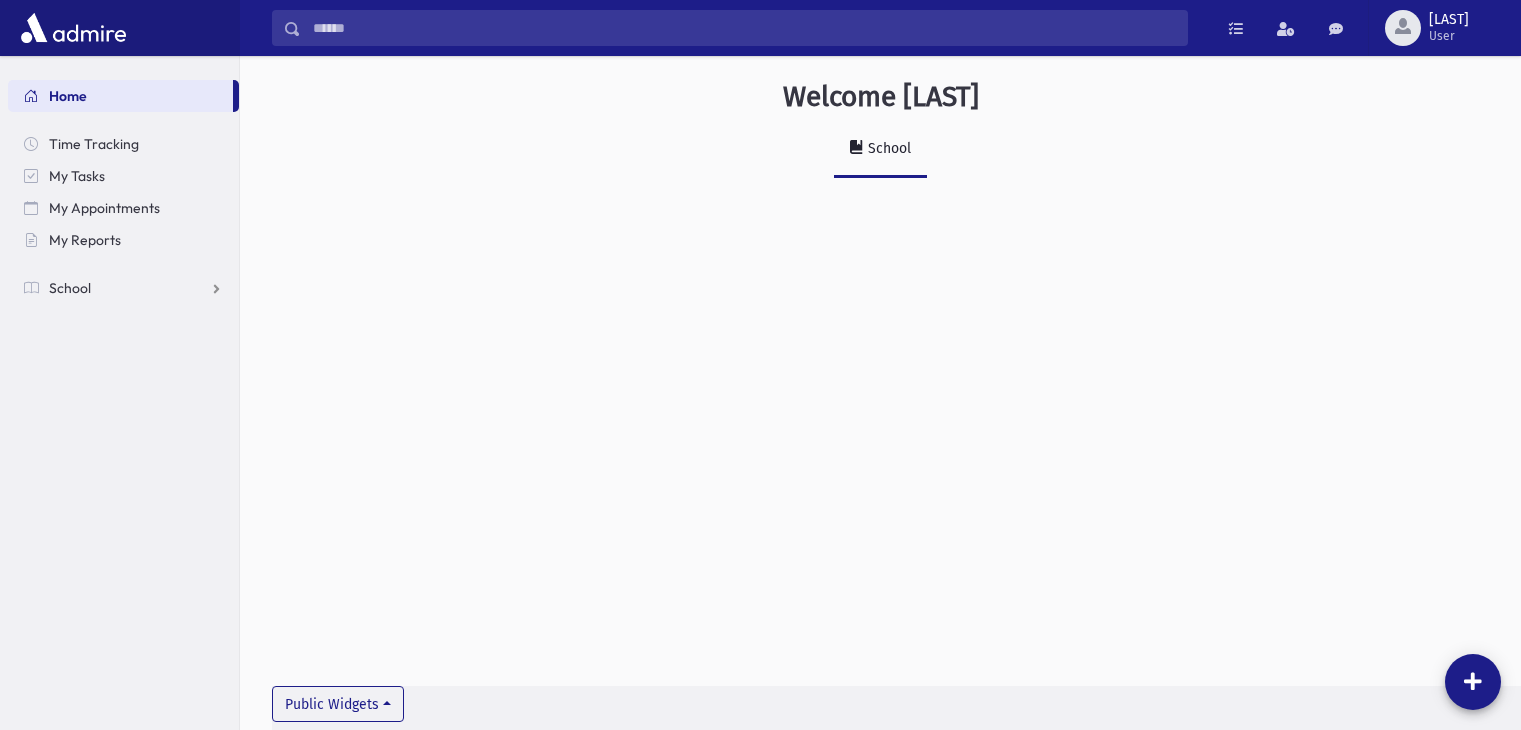 scroll, scrollTop: 0, scrollLeft: 0, axis: both 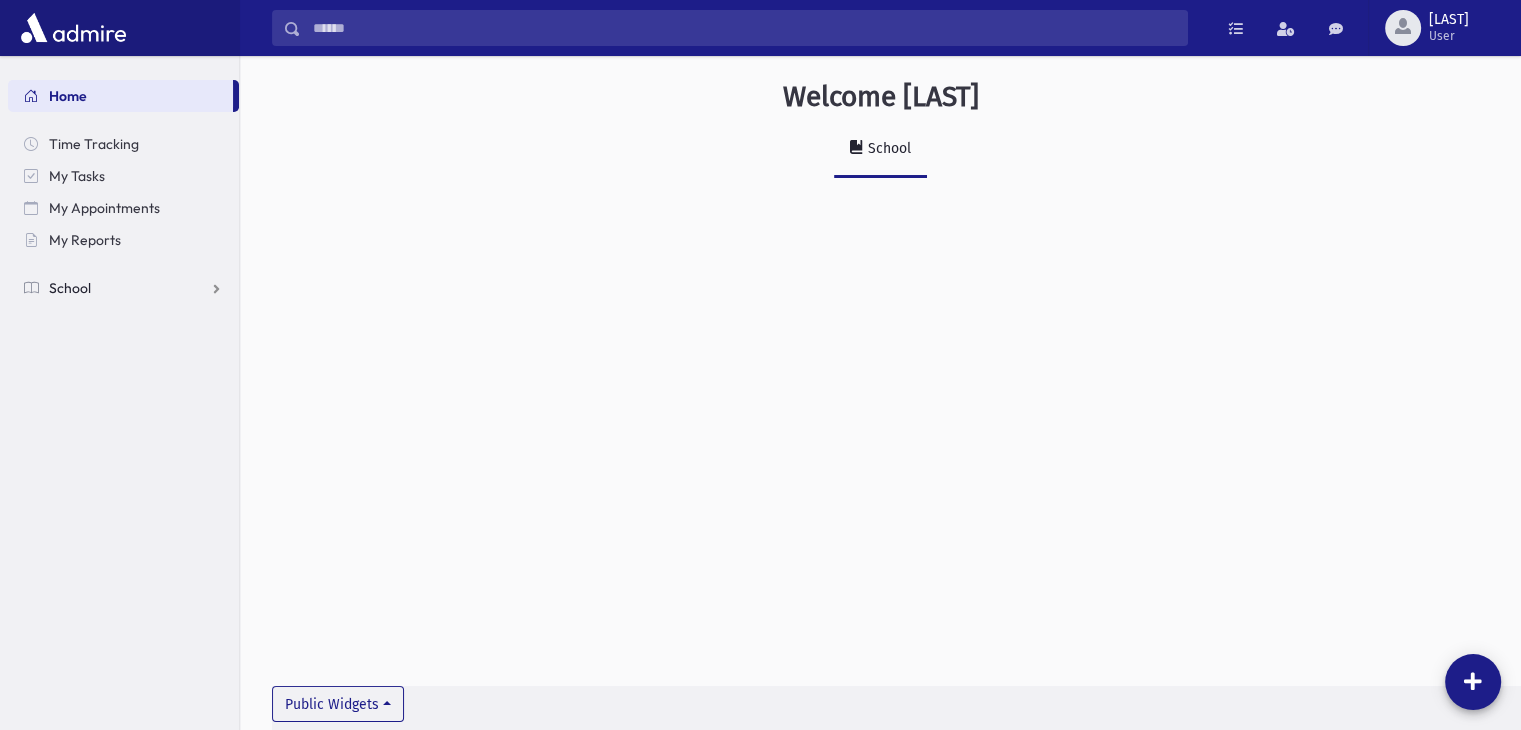click on "School" at bounding box center [123, 288] 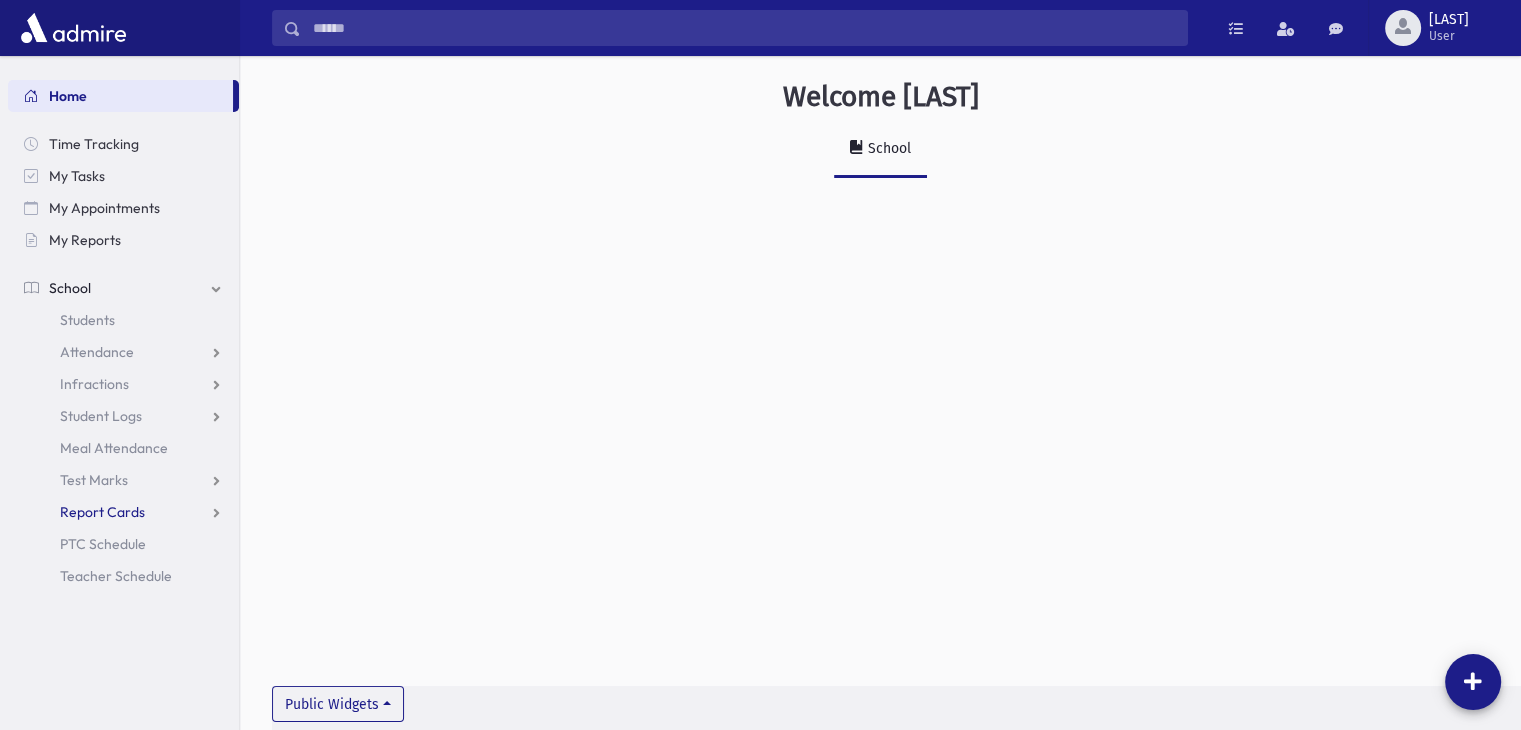 click on "Report Cards" at bounding box center [97, 352] 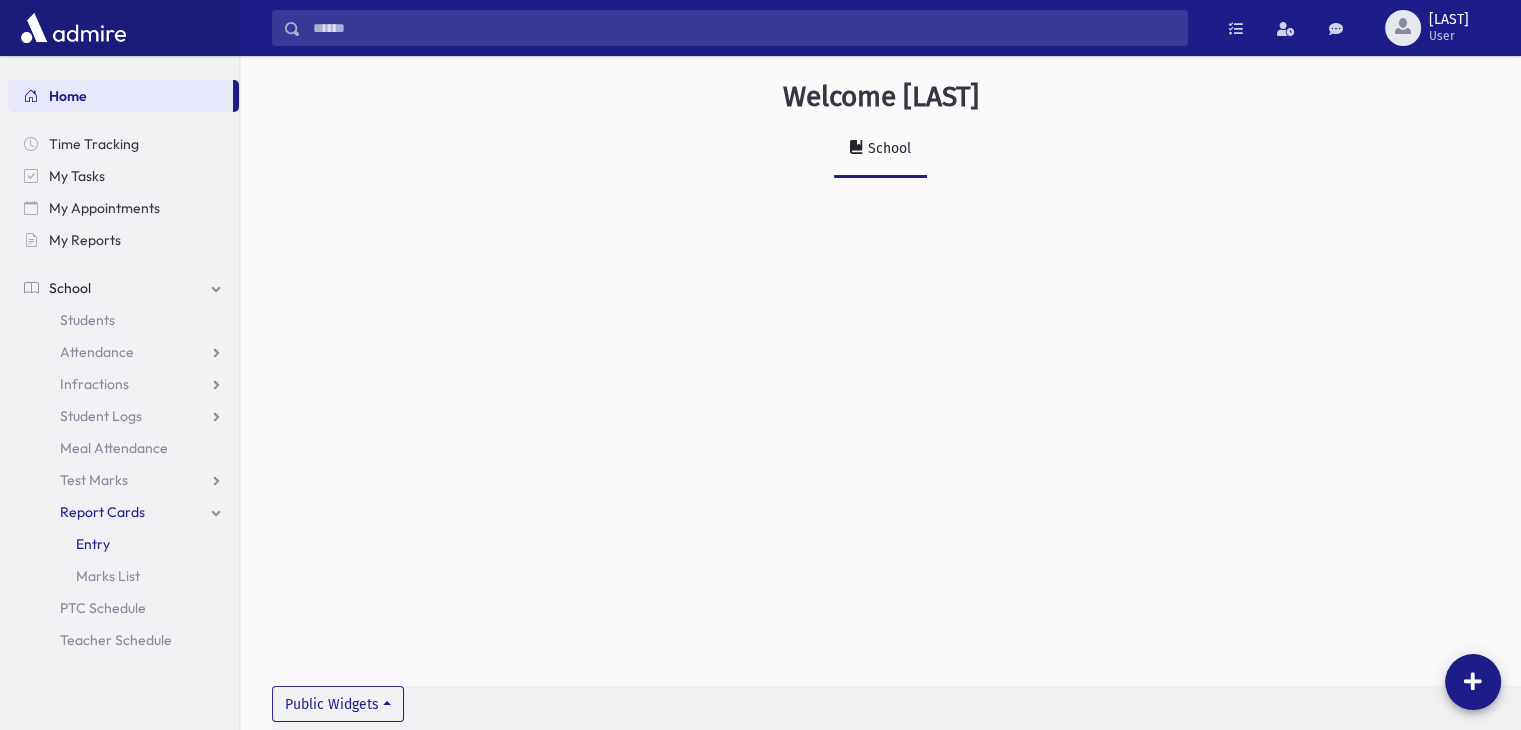 click on "Entry" at bounding box center (93, 544) 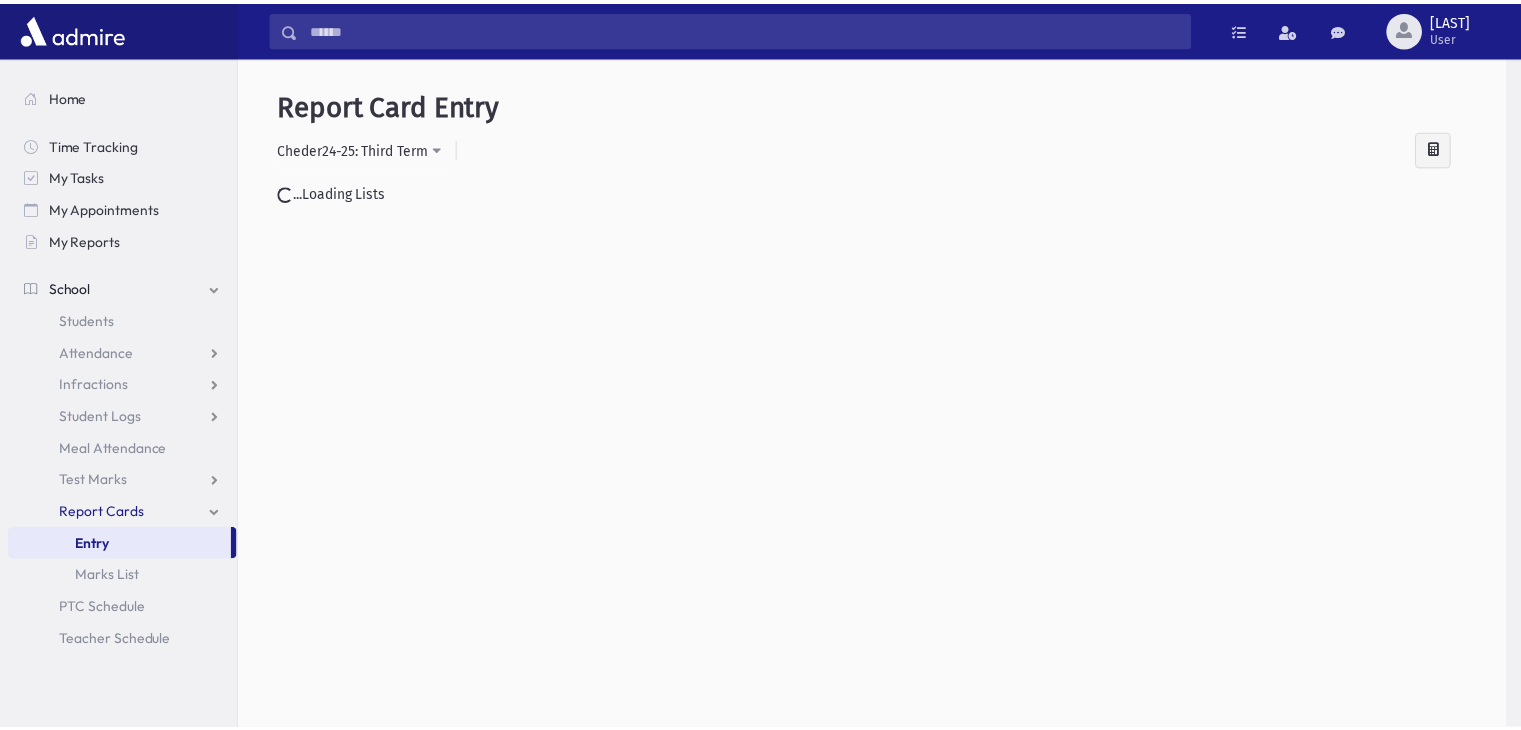 scroll, scrollTop: 0, scrollLeft: 0, axis: both 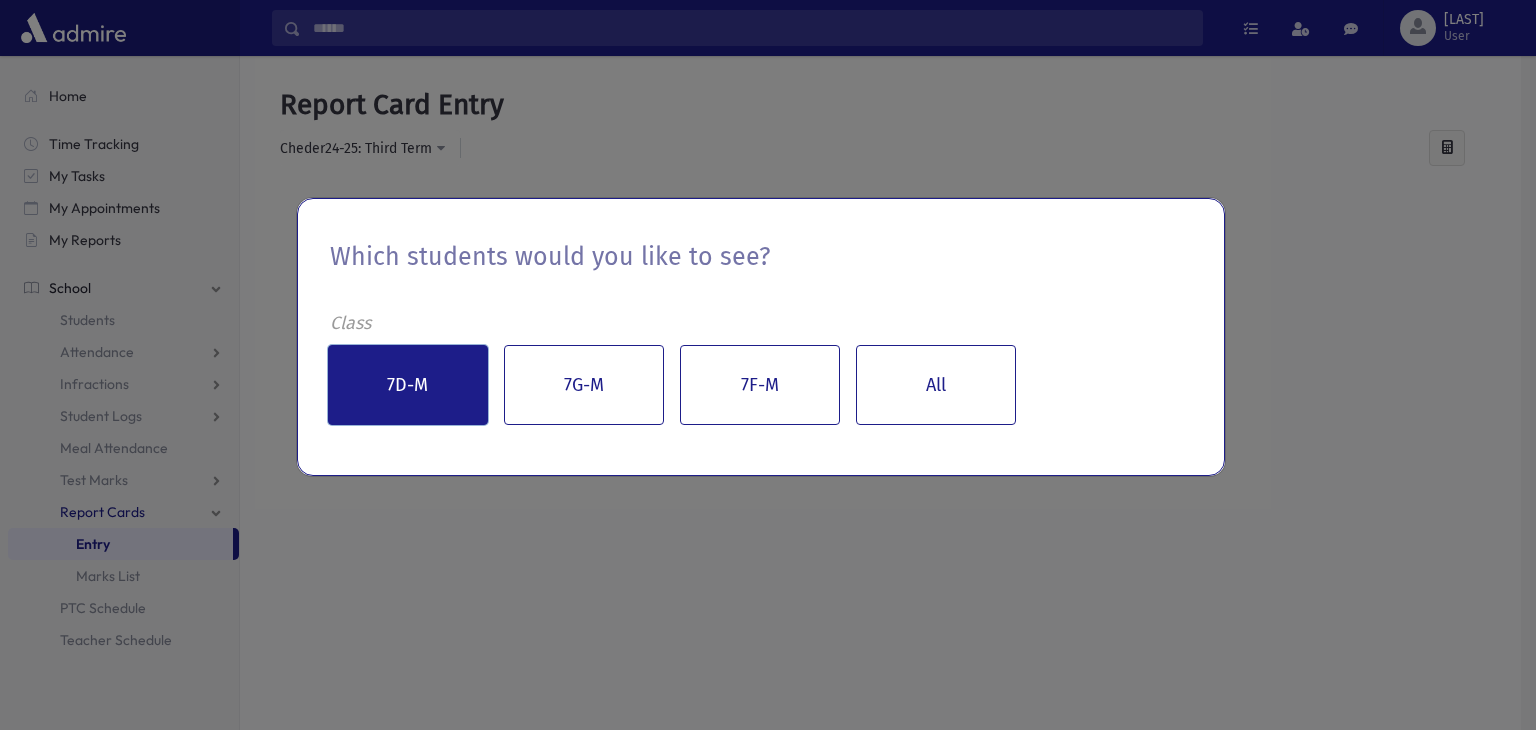 click on "7D-M" at bounding box center [408, 385] 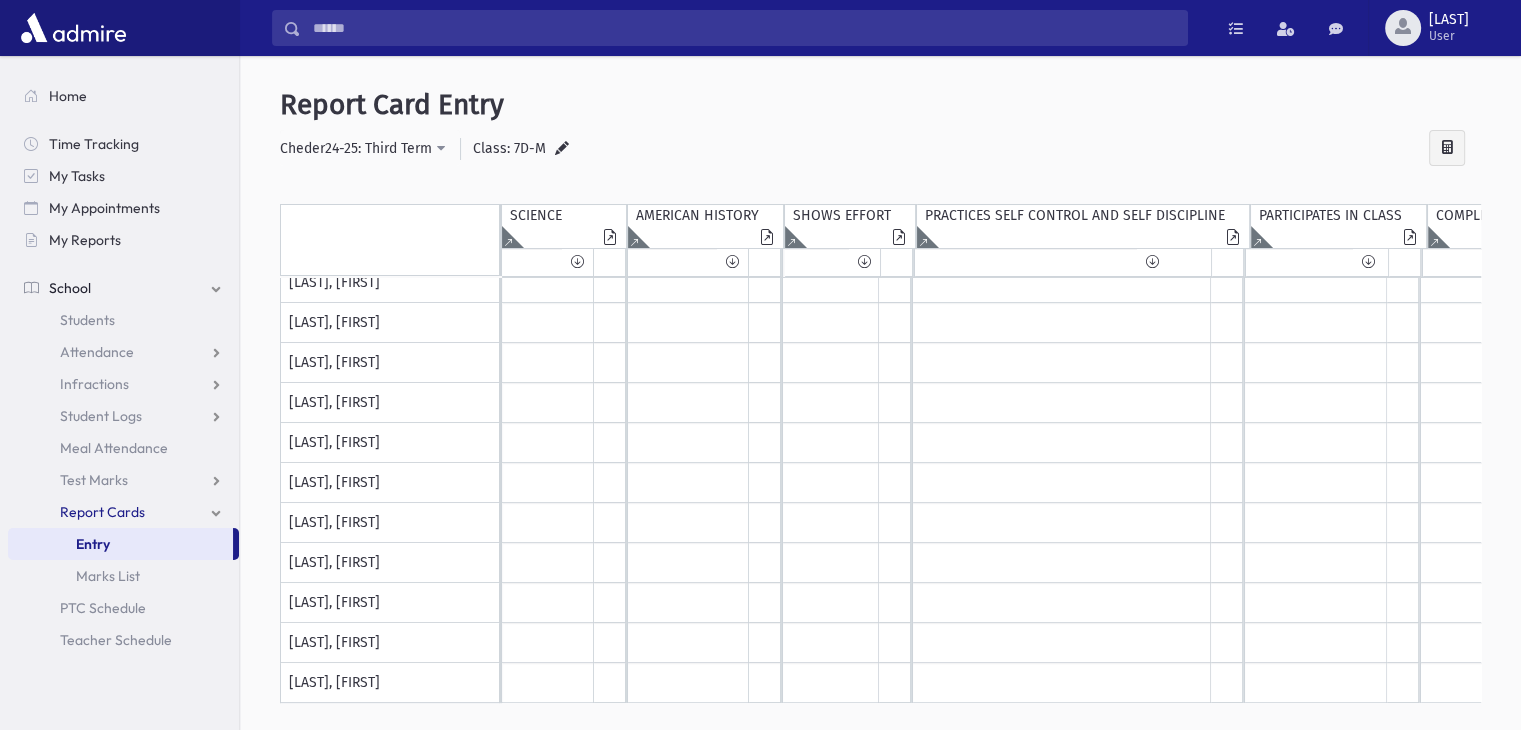 scroll, scrollTop: 0, scrollLeft: 0, axis: both 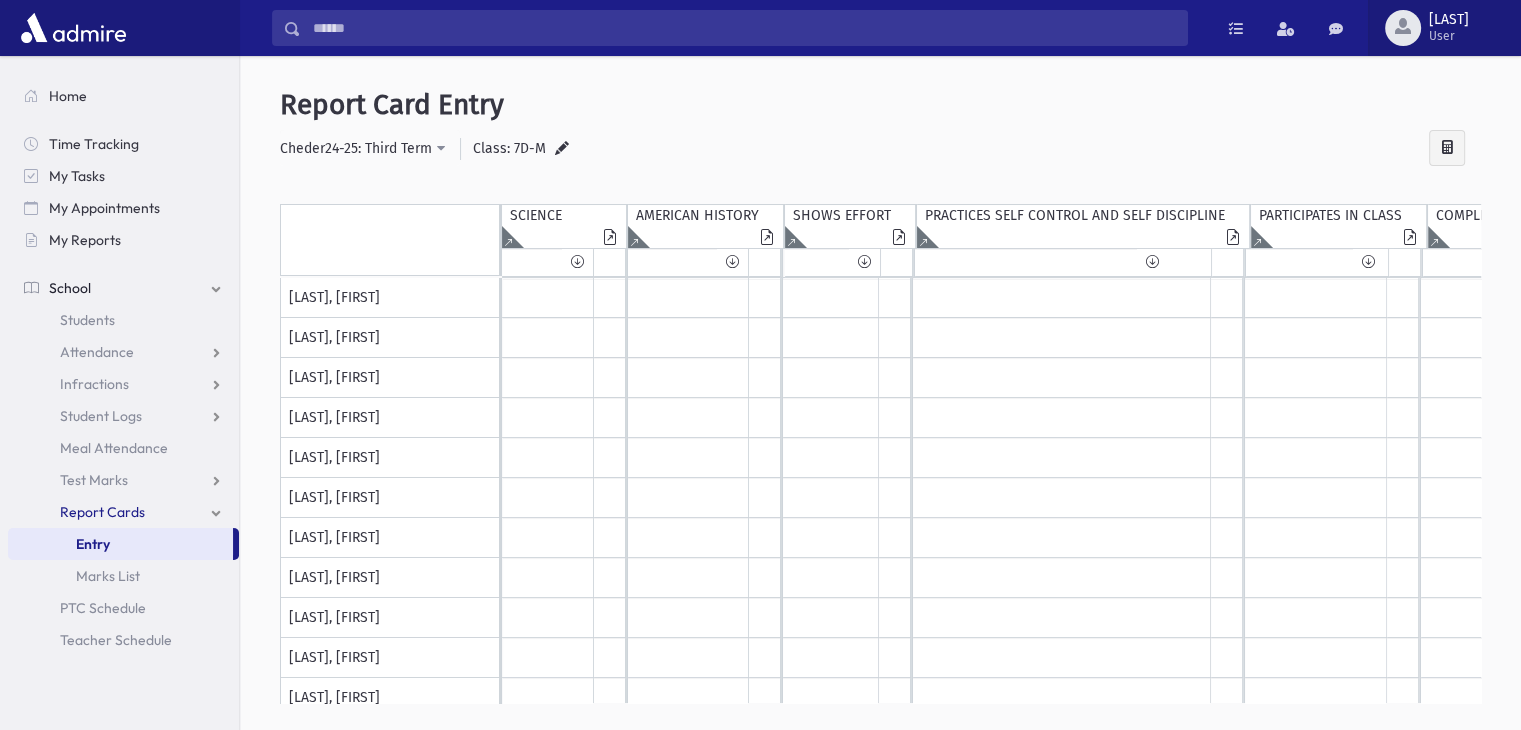 click on "User" at bounding box center (1449, 36) 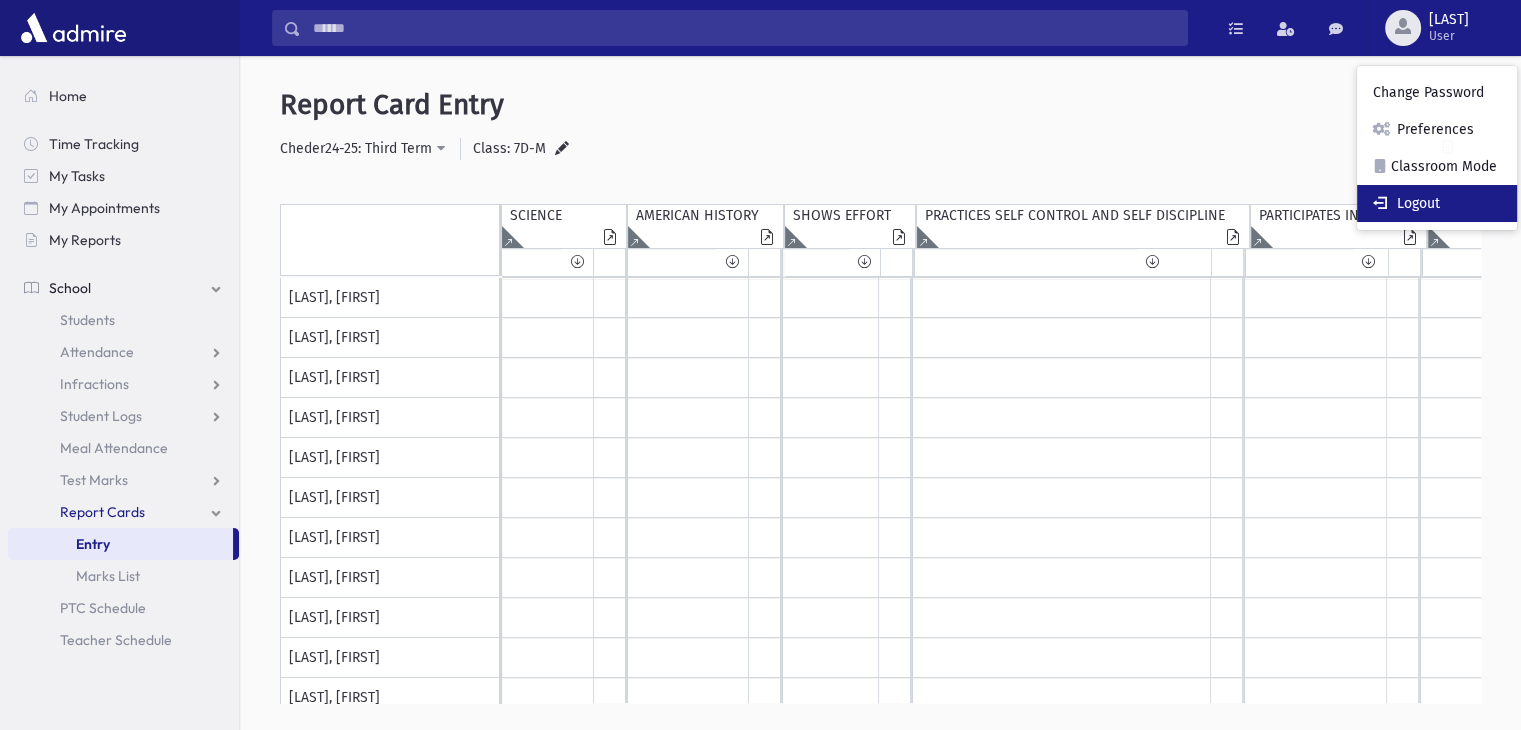 click on "Logout" at bounding box center (1437, 203) 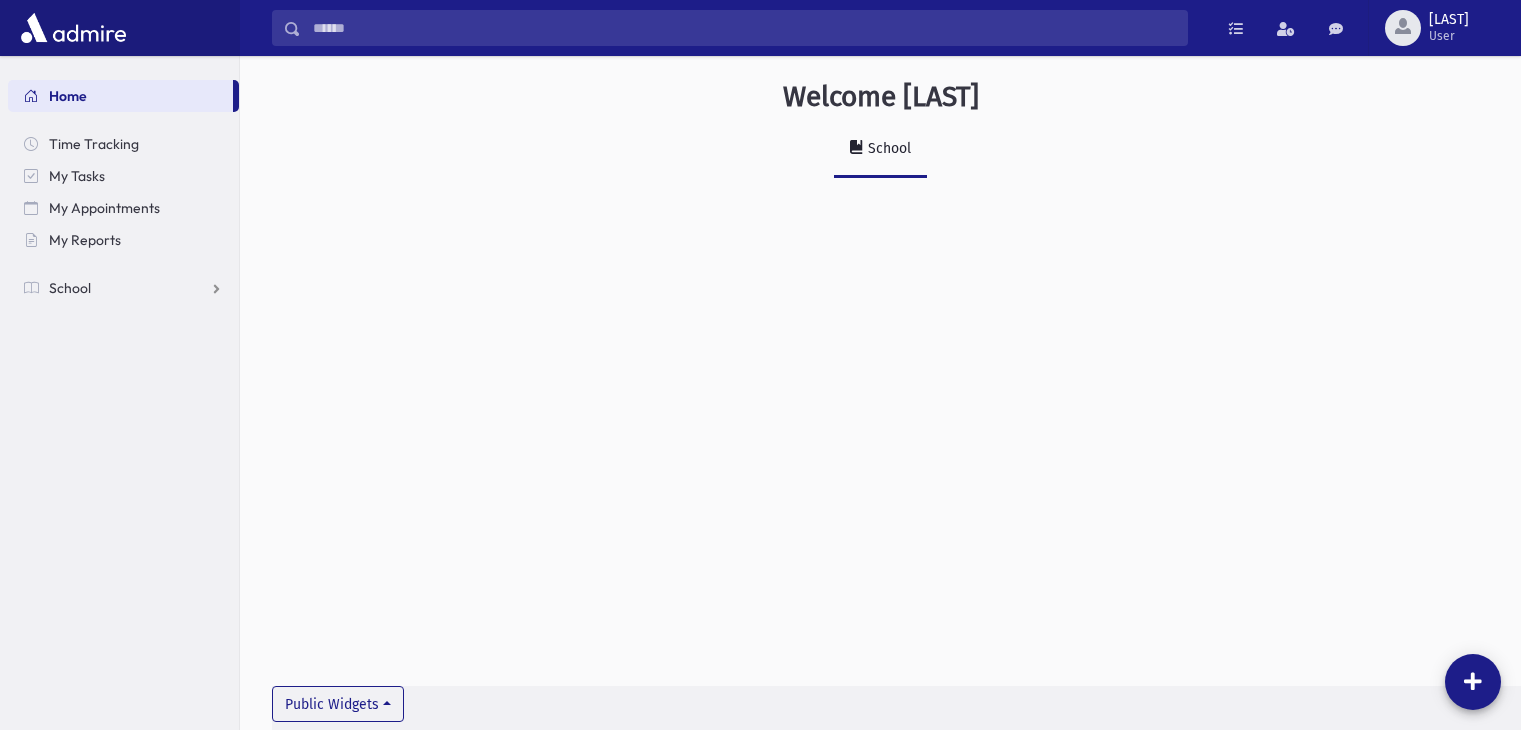 scroll, scrollTop: 0, scrollLeft: 0, axis: both 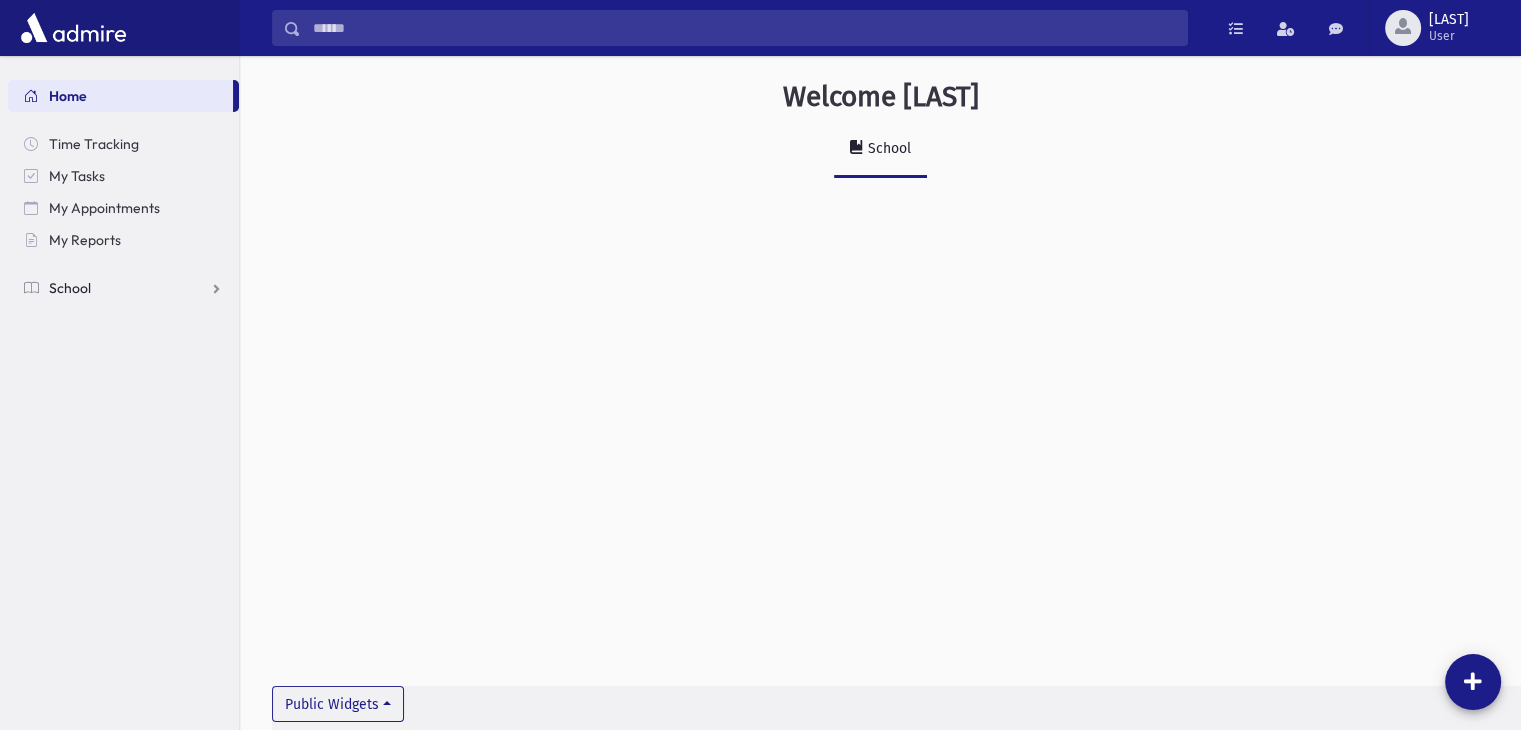 click on "School" at bounding box center [123, 288] 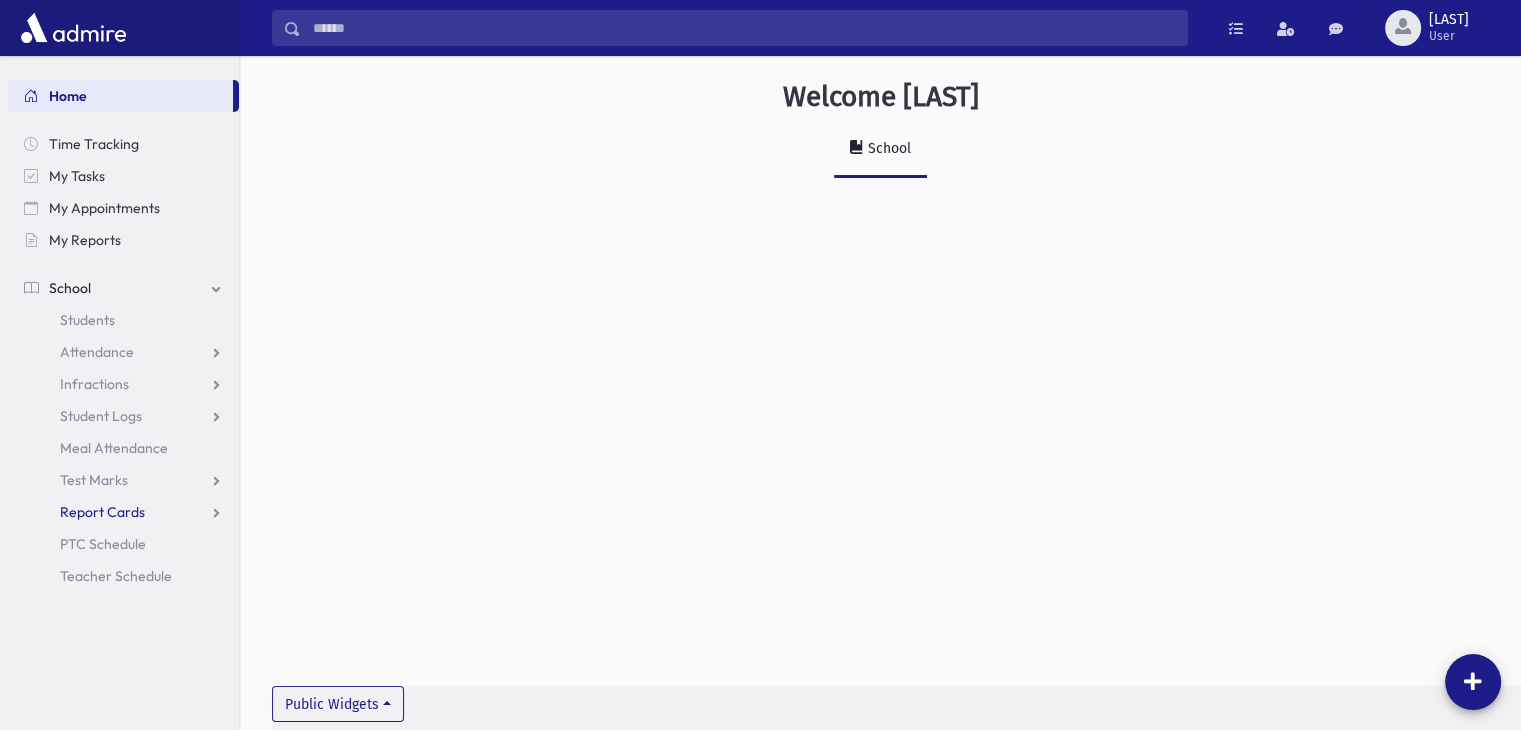 click on "Report Cards" at bounding box center [97, 352] 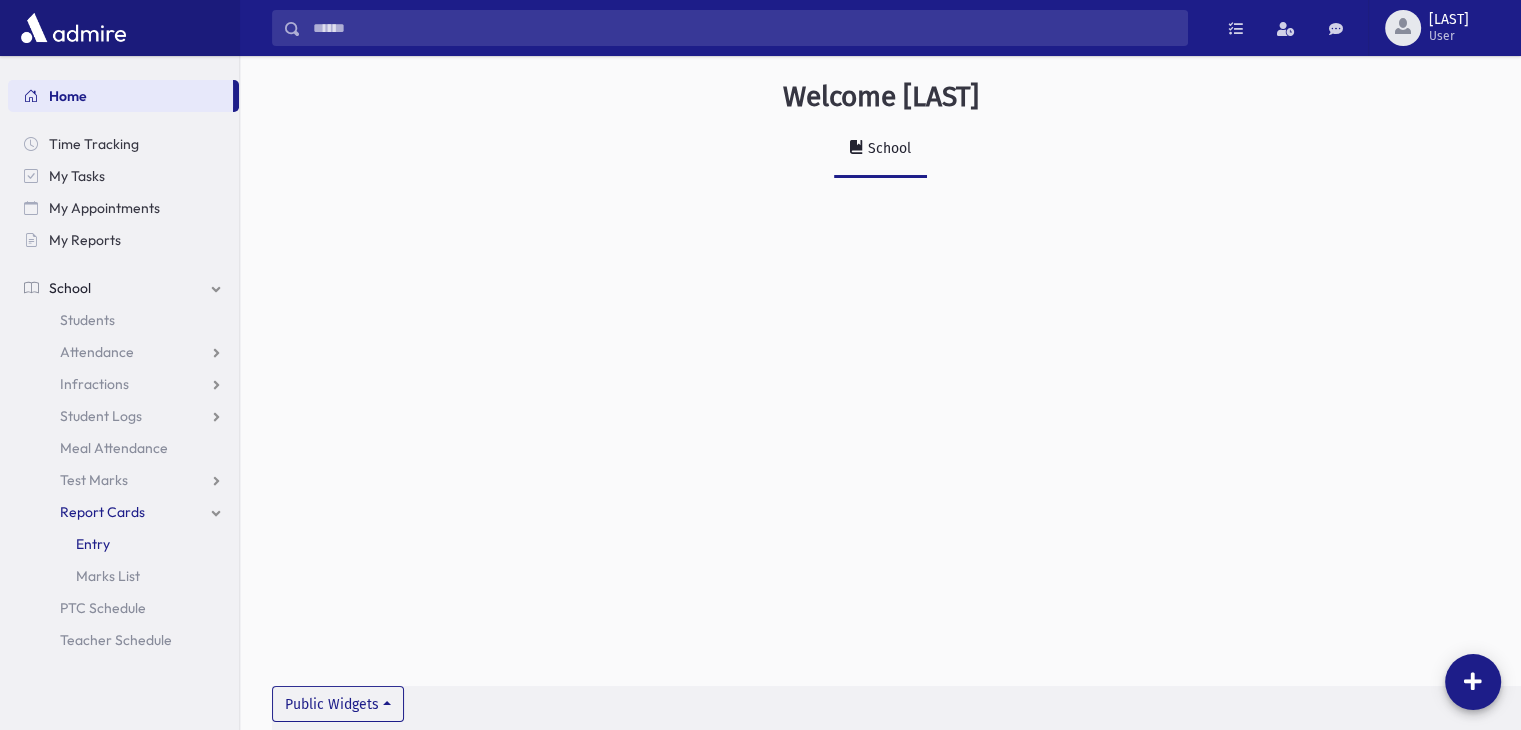 click on "Entry" at bounding box center [93, 544] 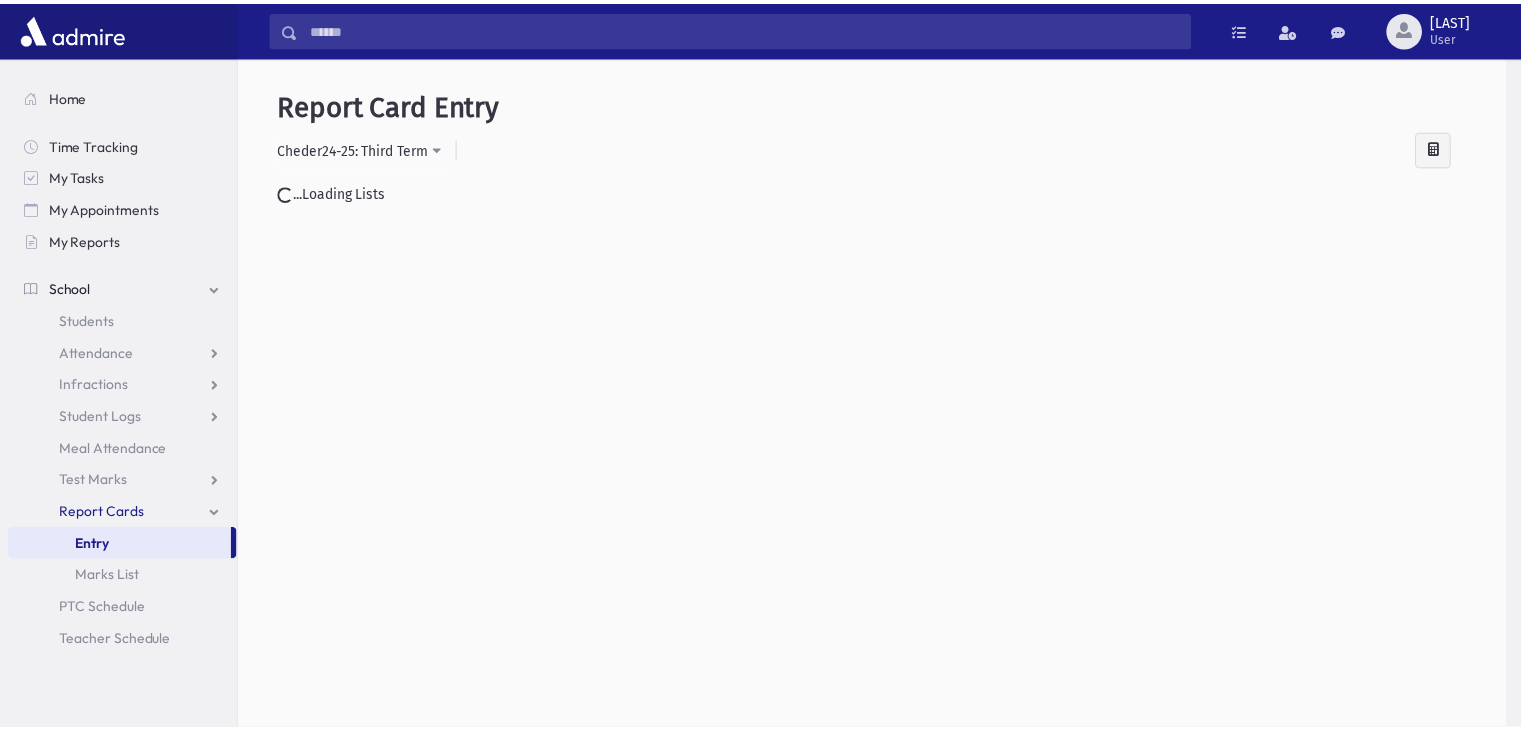 scroll, scrollTop: 0, scrollLeft: 0, axis: both 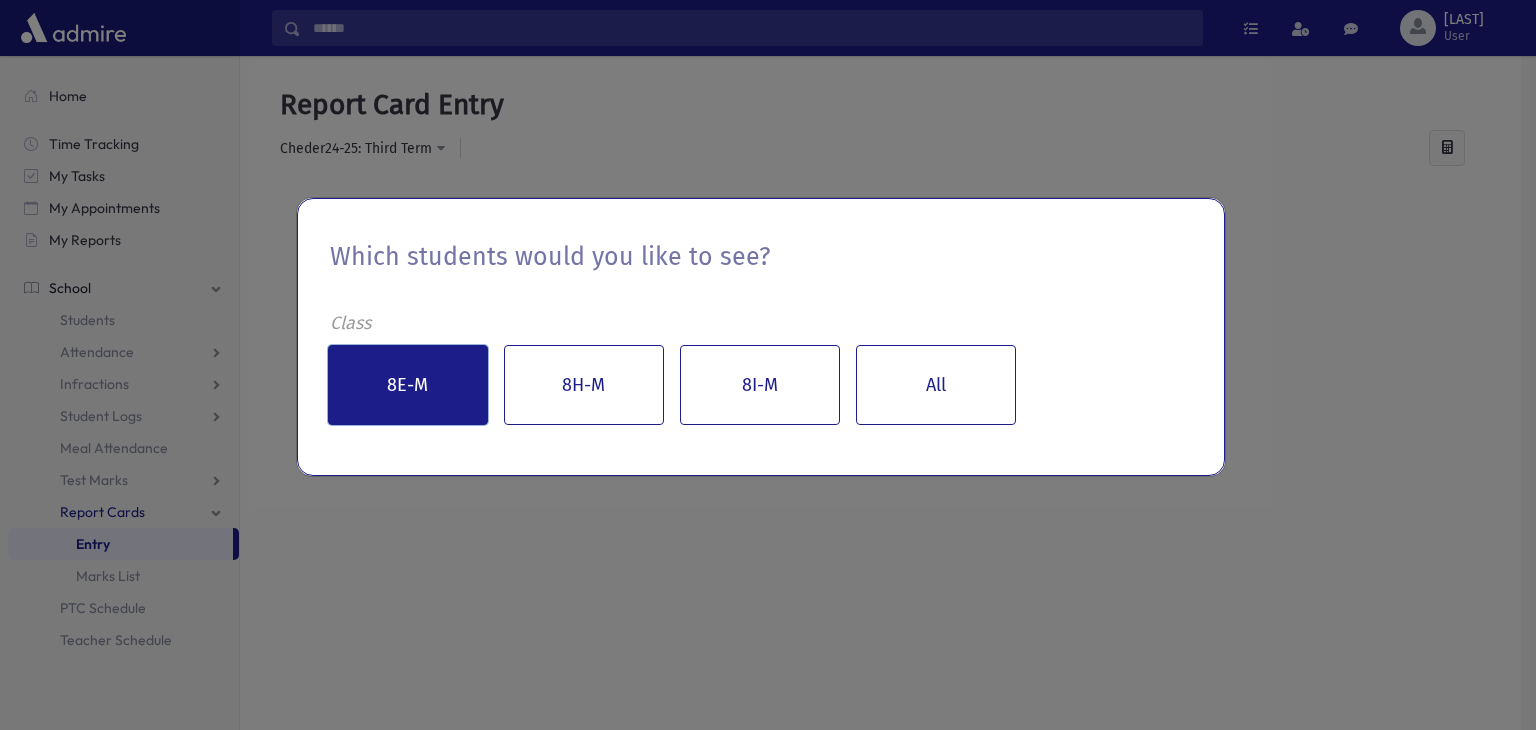 click on "8E-M" at bounding box center (408, 385) 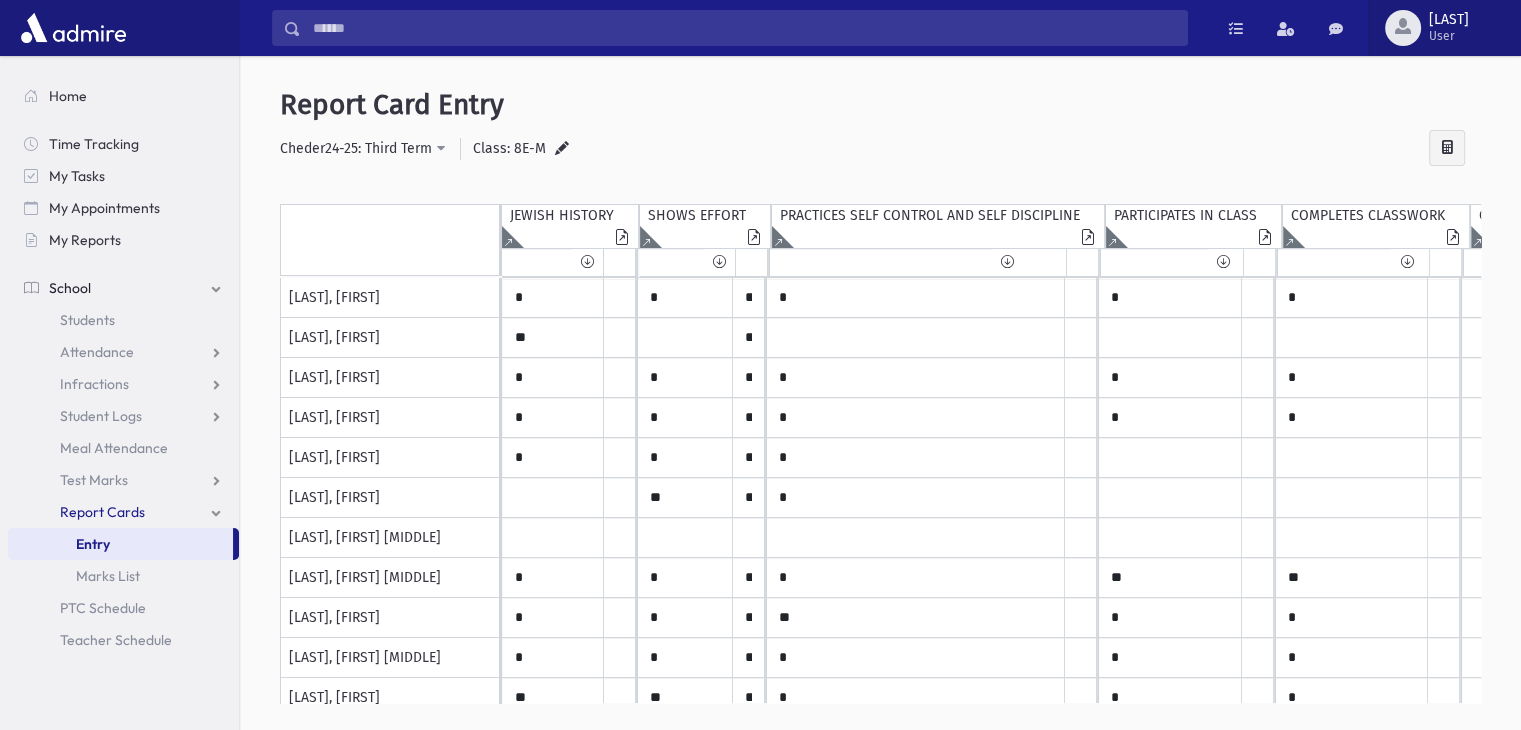 click on "[LAST]" at bounding box center (1449, 20) 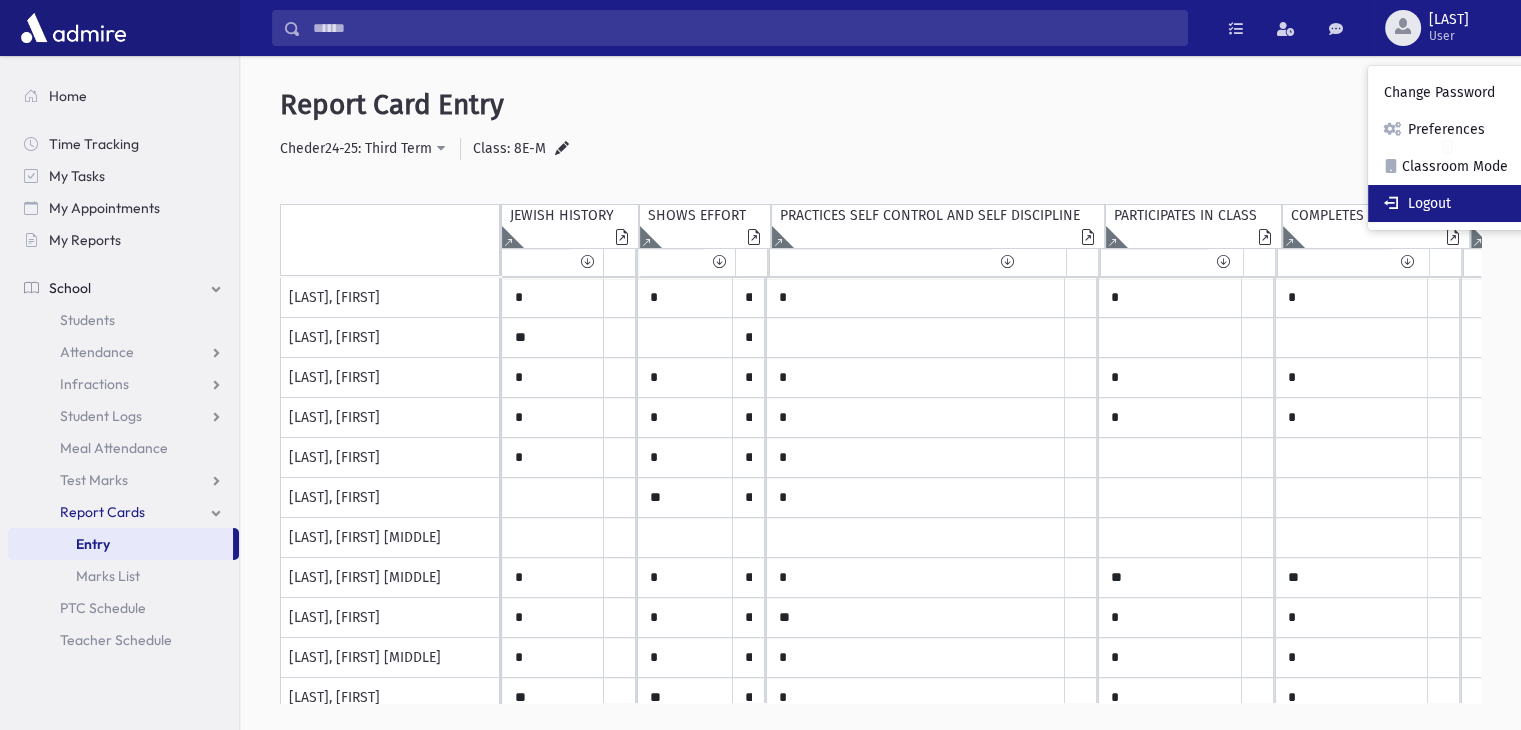 click on "Logout" at bounding box center [1448, 203] 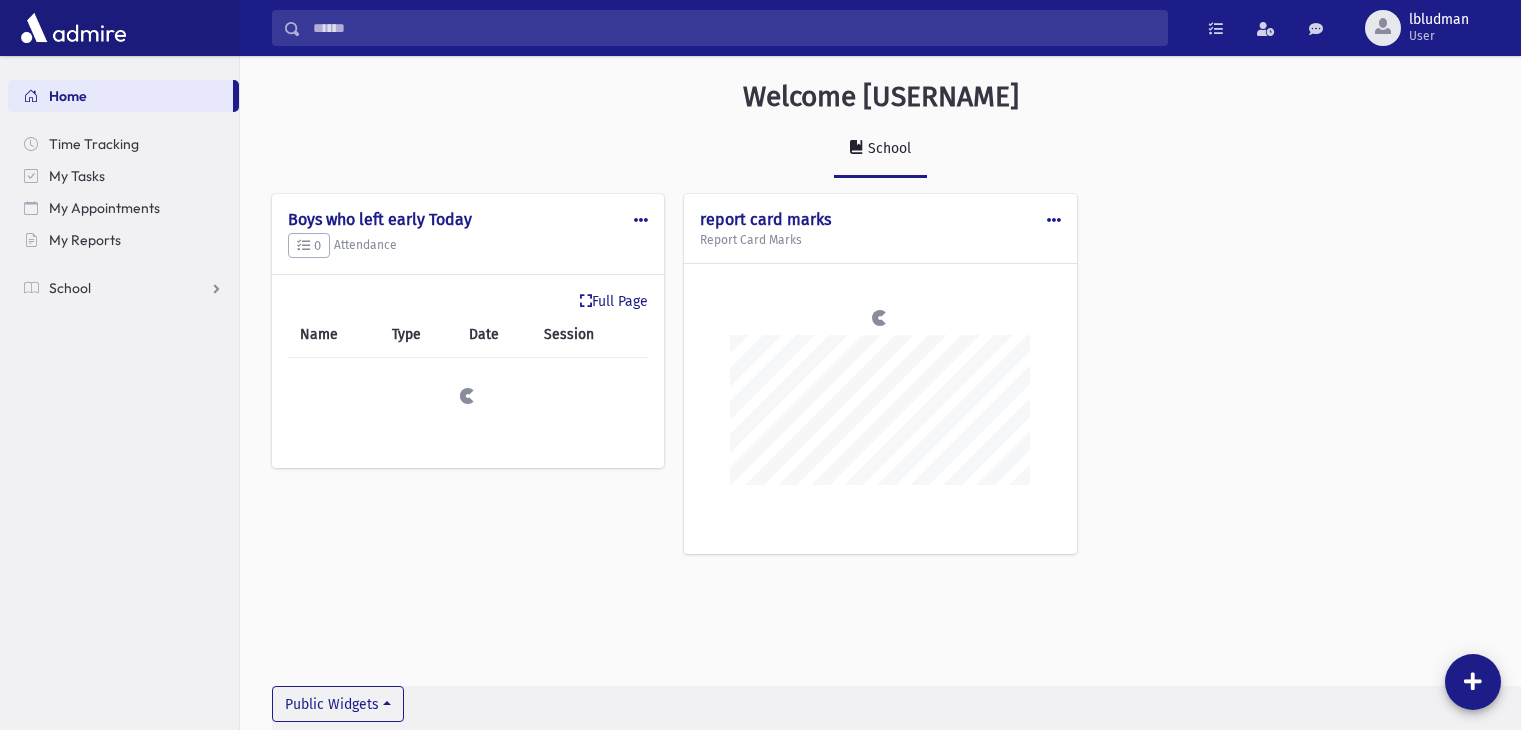 scroll, scrollTop: 0, scrollLeft: 0, axis: both 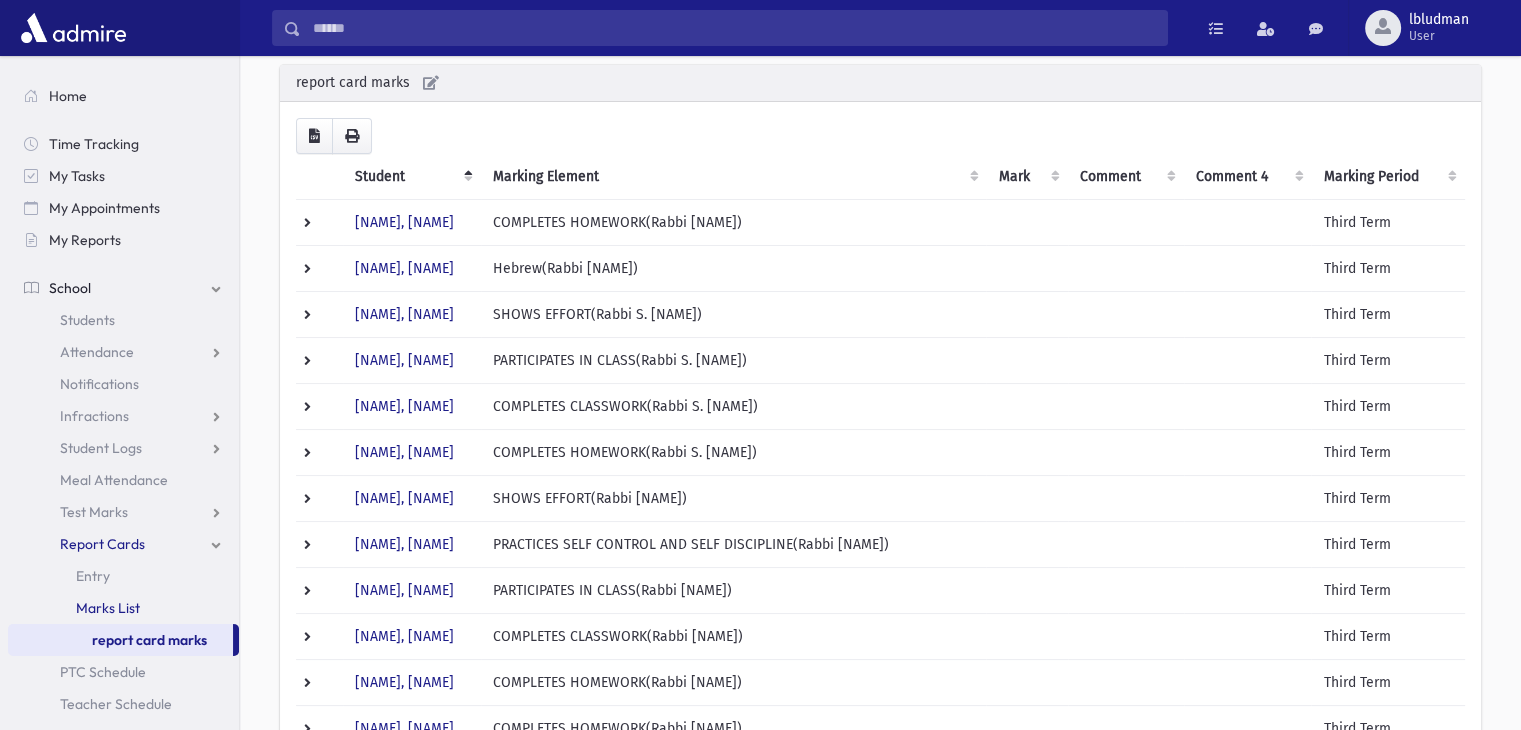 click on "Marks List" at bounding box center [108, 608] 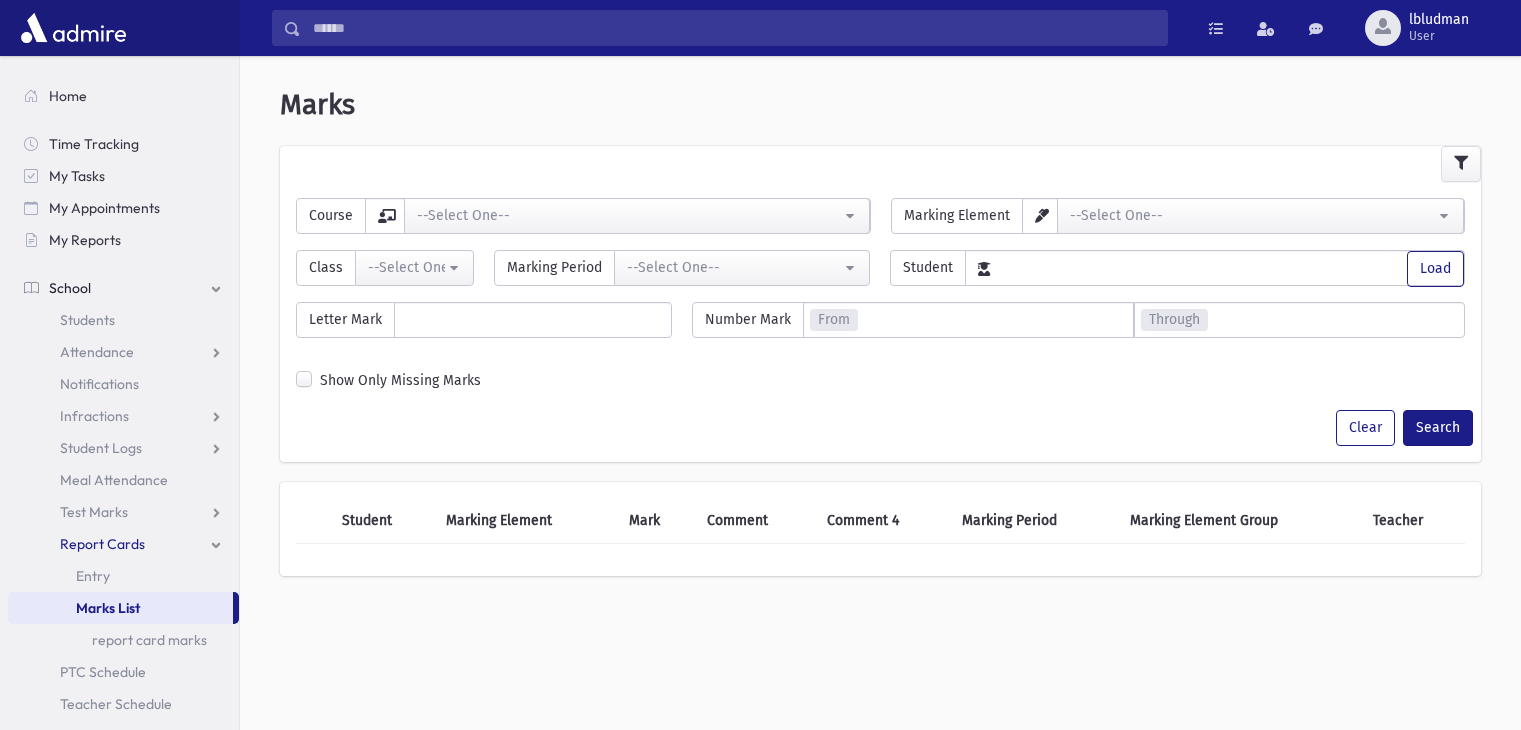scroll, scrollTop: 0, scrollLeft: 0, axis: both 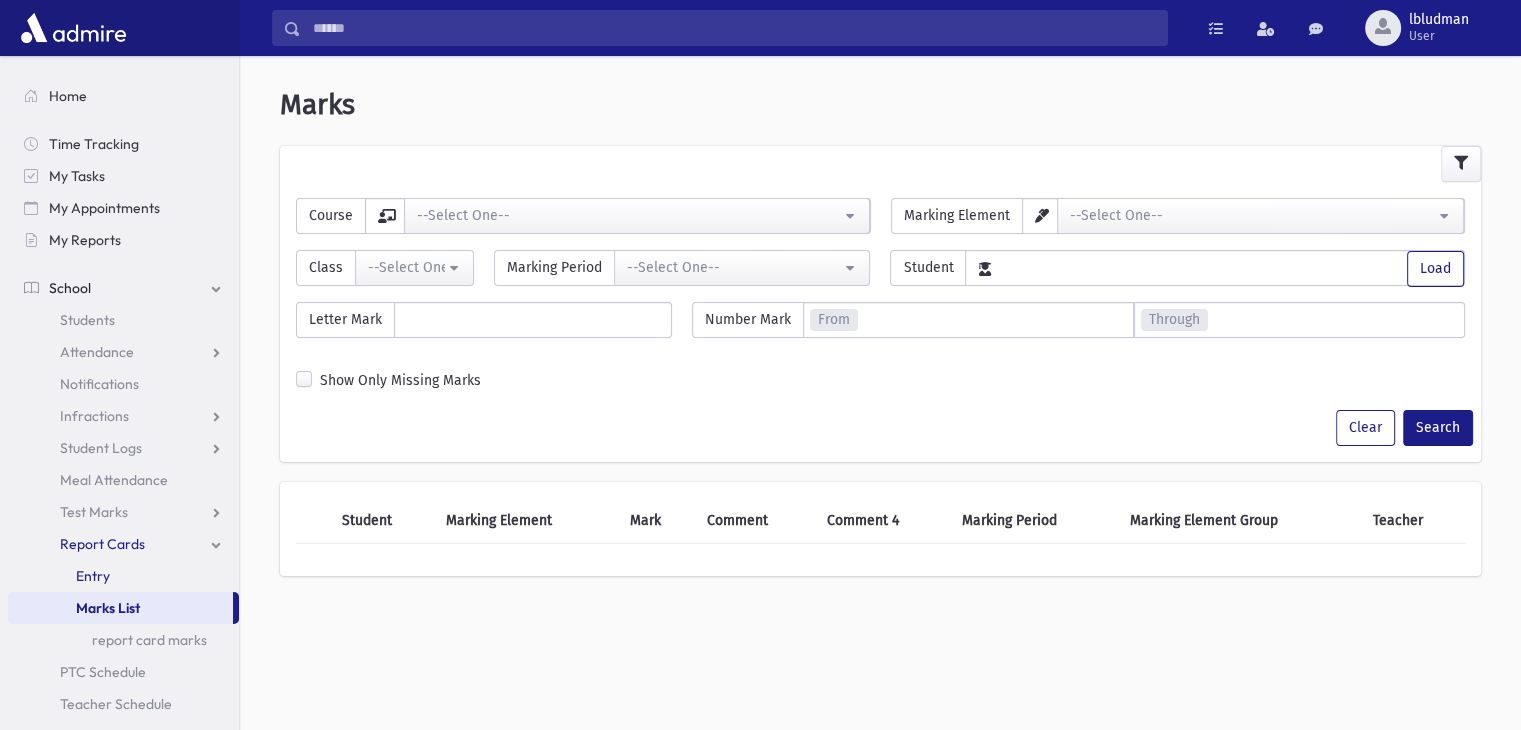 click on "Entry" at bounding box center (93, 576) 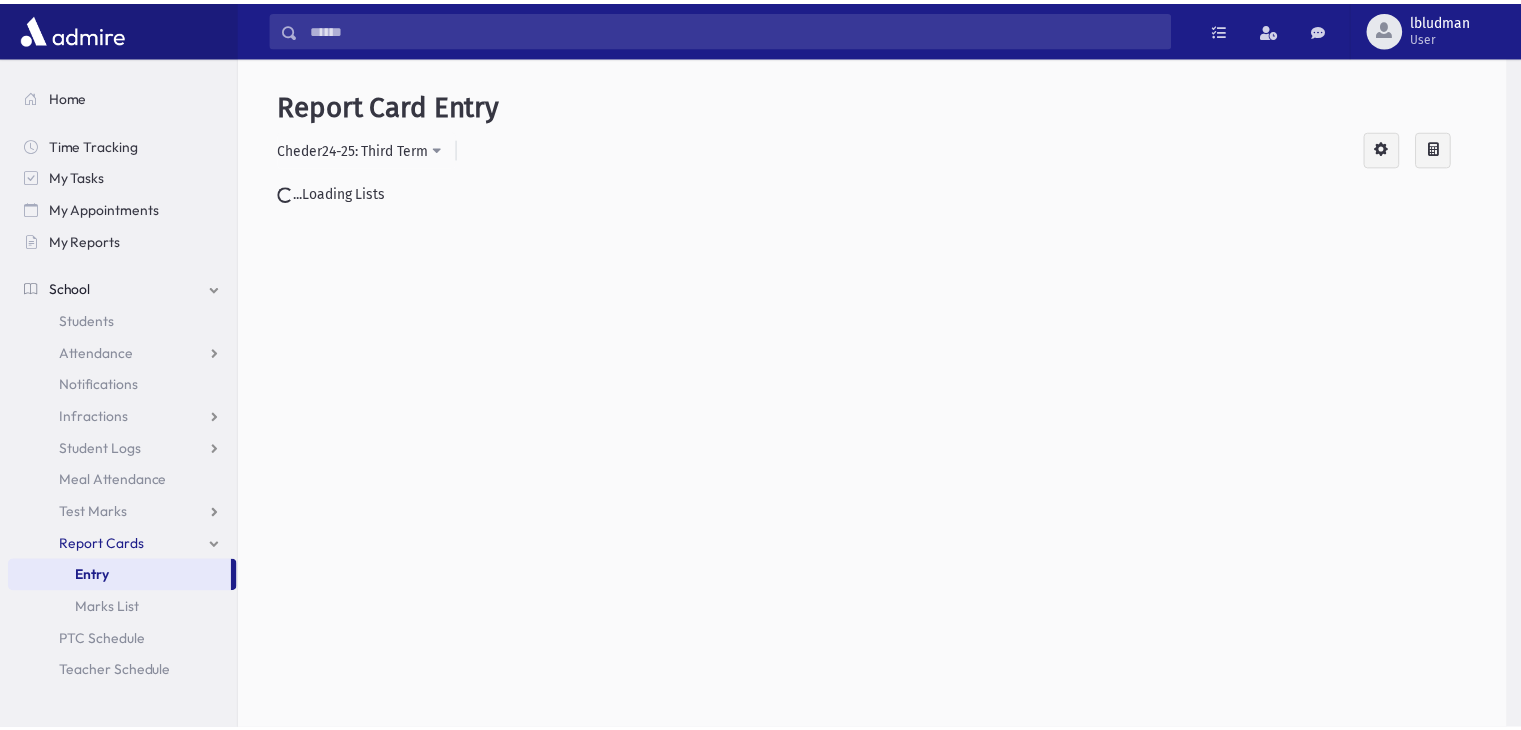 scroll, scrollTop: 0, scrollLeft: 0, axis: both 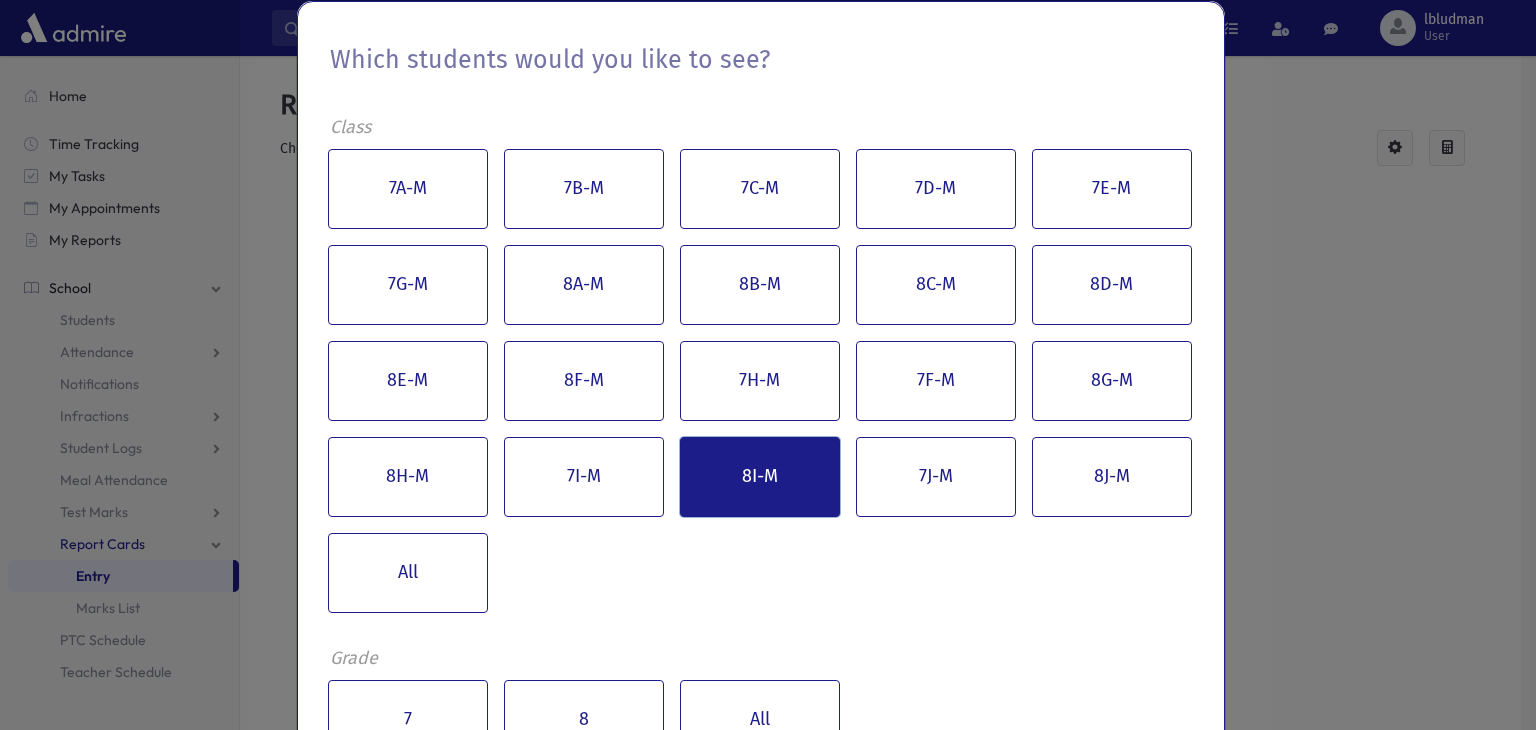 click on "8I-M" at bounding box center [760, 477] 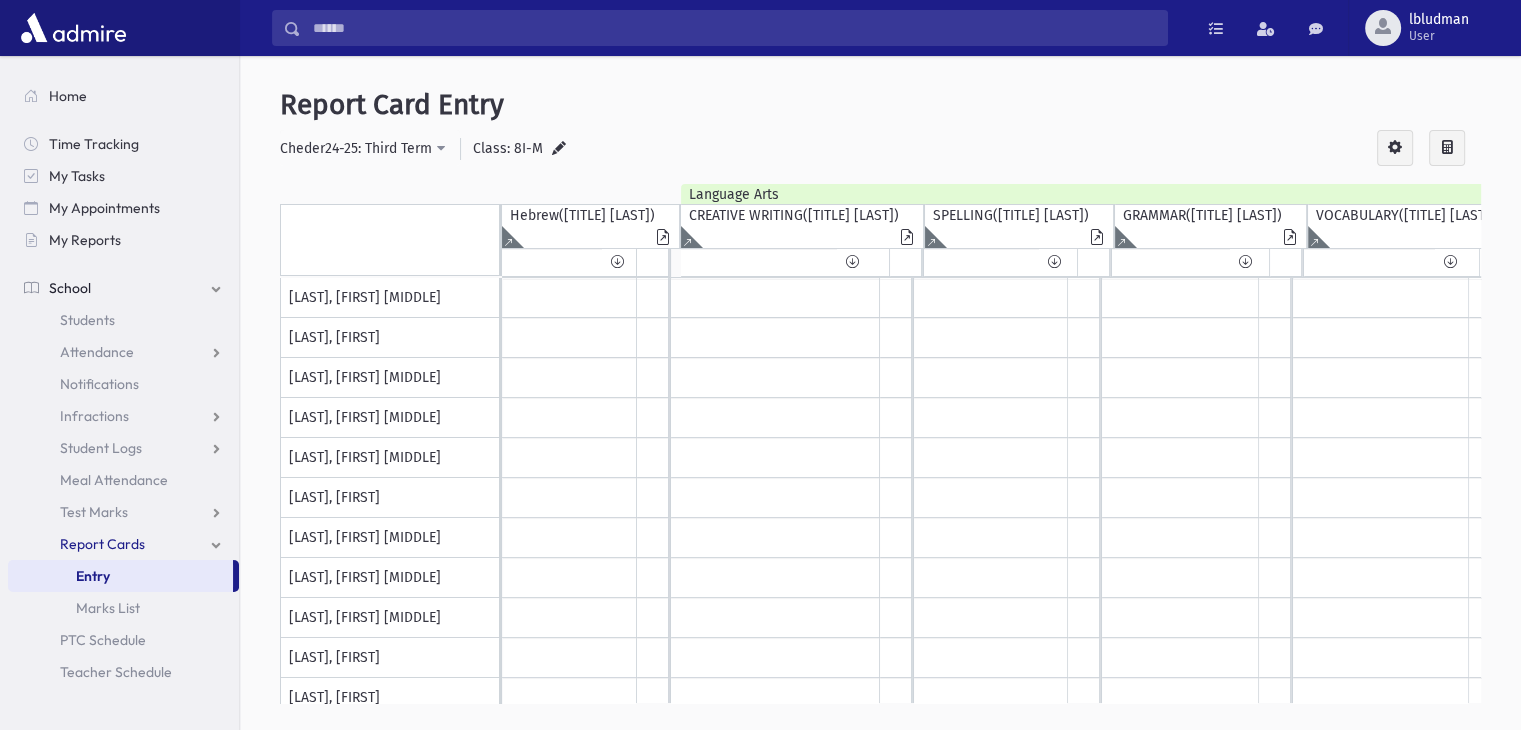 scroll, scrollTop: 0, scrollLeft: 603, axis: horizontal 